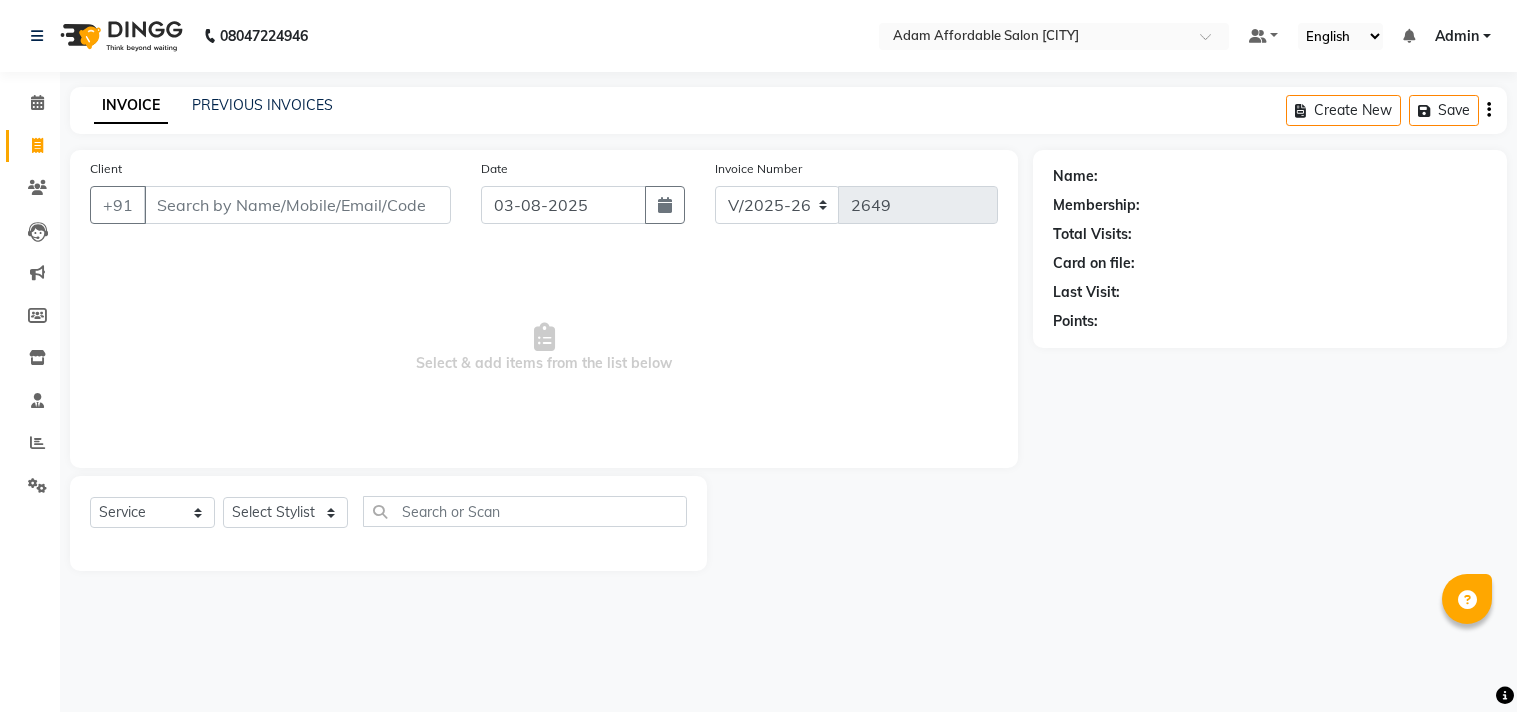 select on "8329" 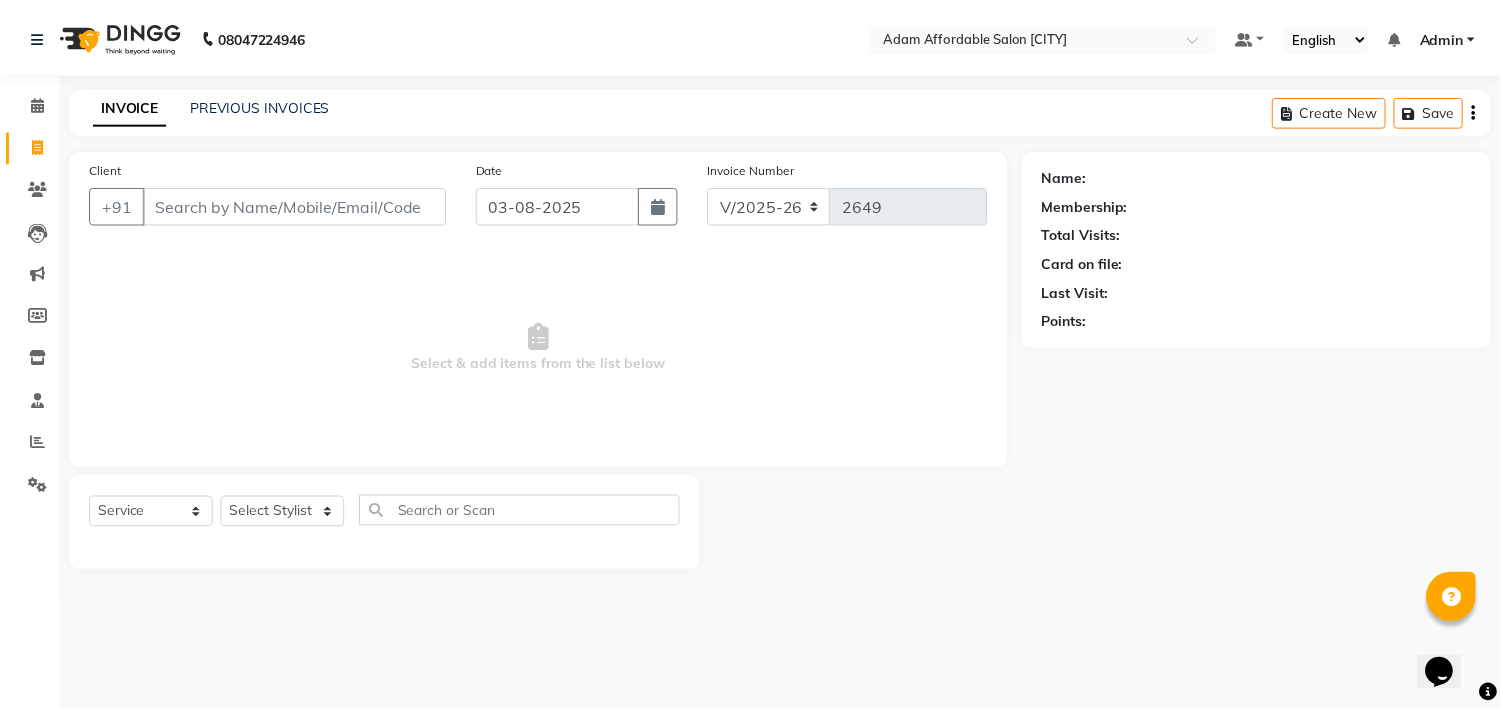 scroll, scrollTop: 0, scrollLeft: 0, axis: both 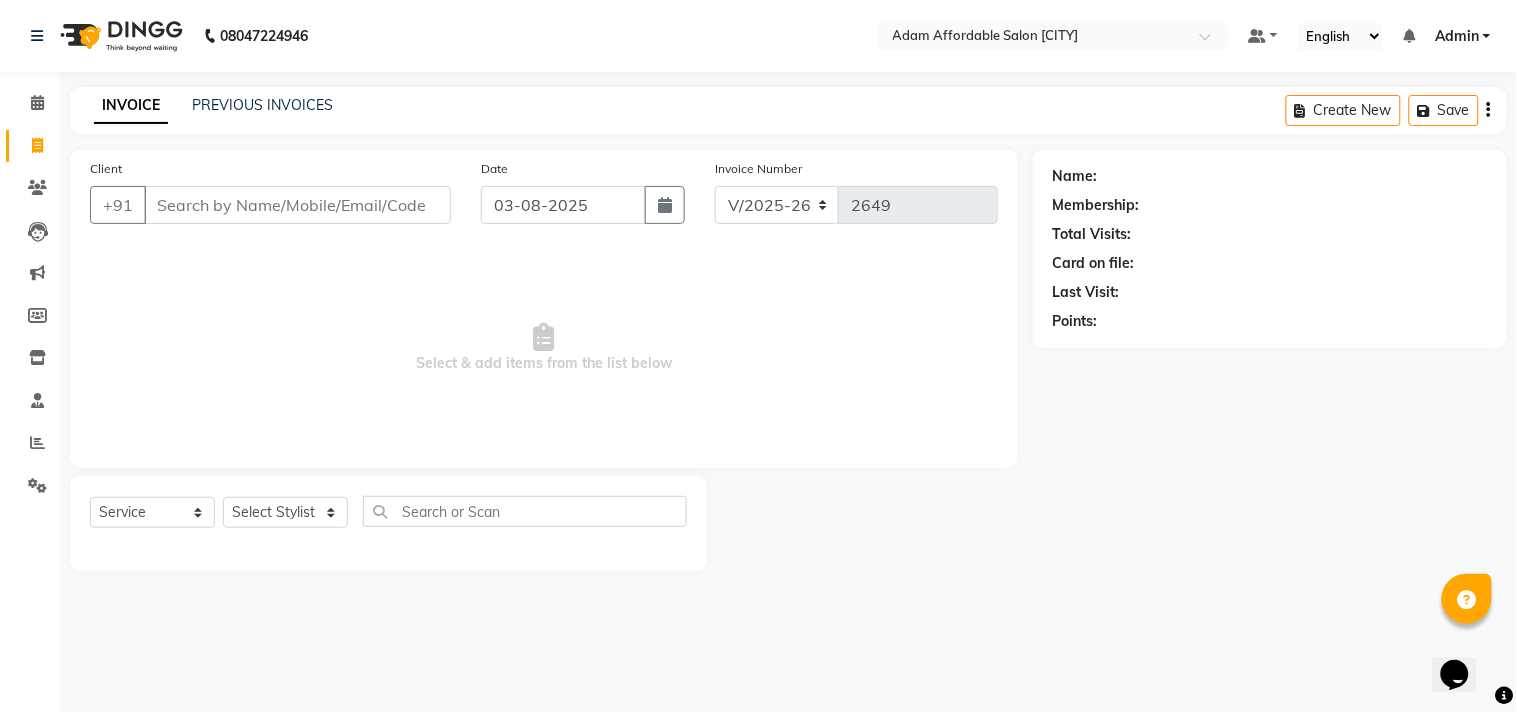 drag, startPoint x: 44, startPoint y: 445, endPoint x: 66, endPoint y: 453, distance: 23.409399 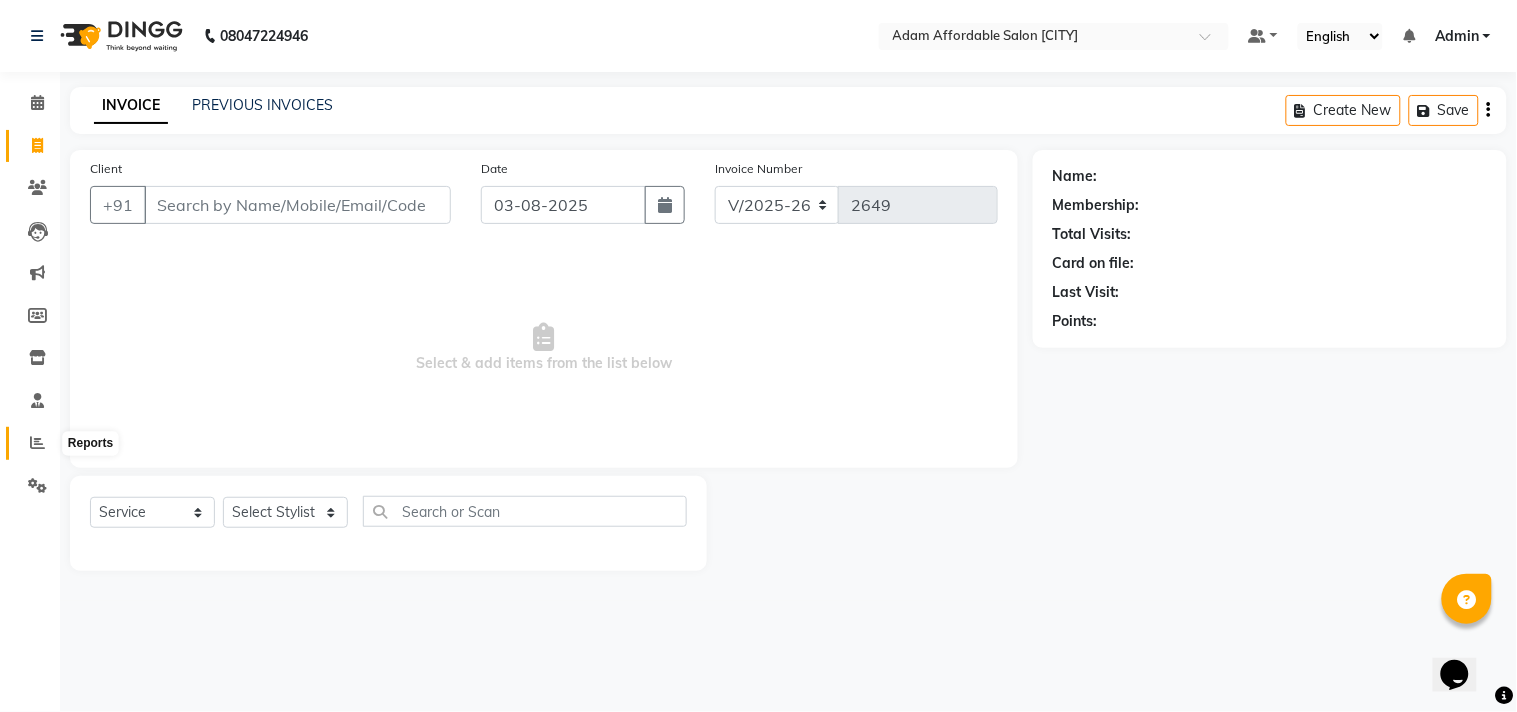click 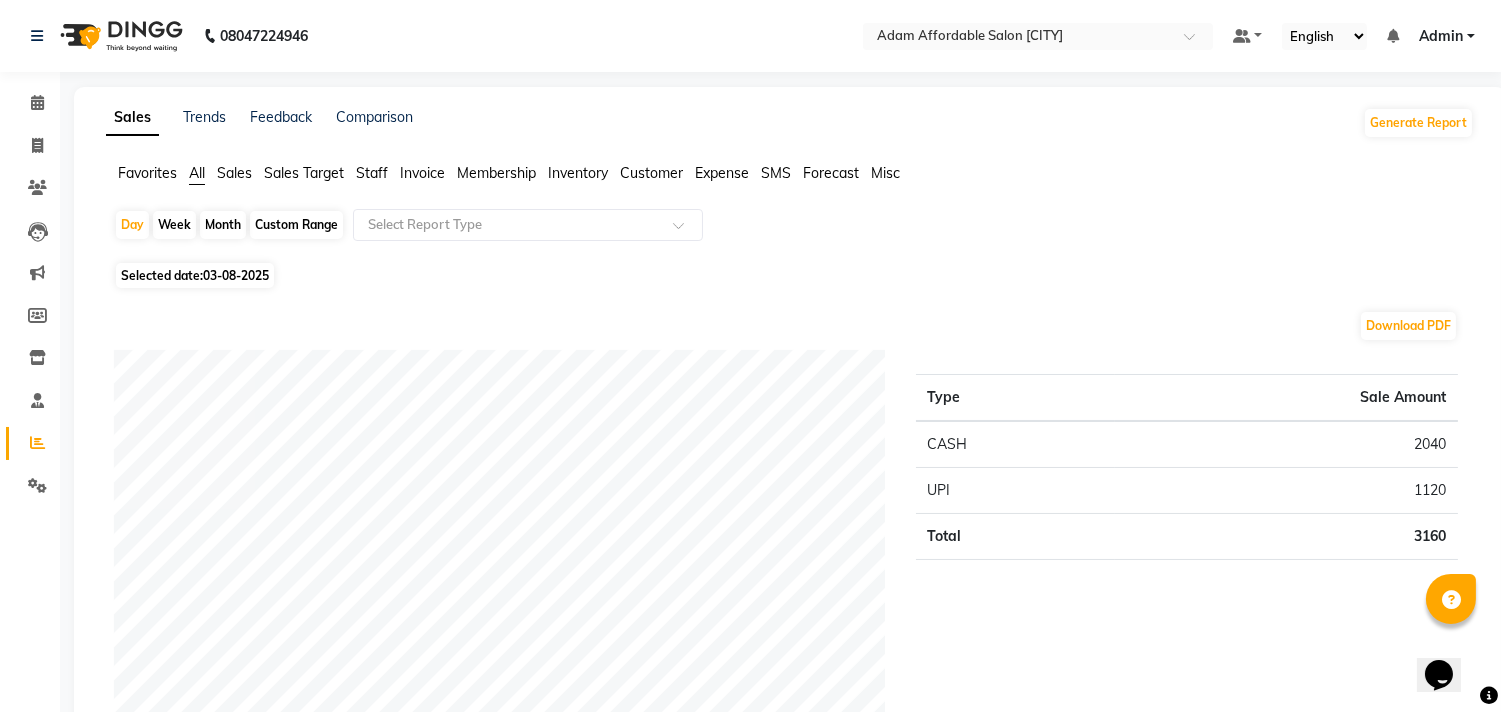 scroll, scrollTop: 622, scrollLeft: 0, axis: vertical 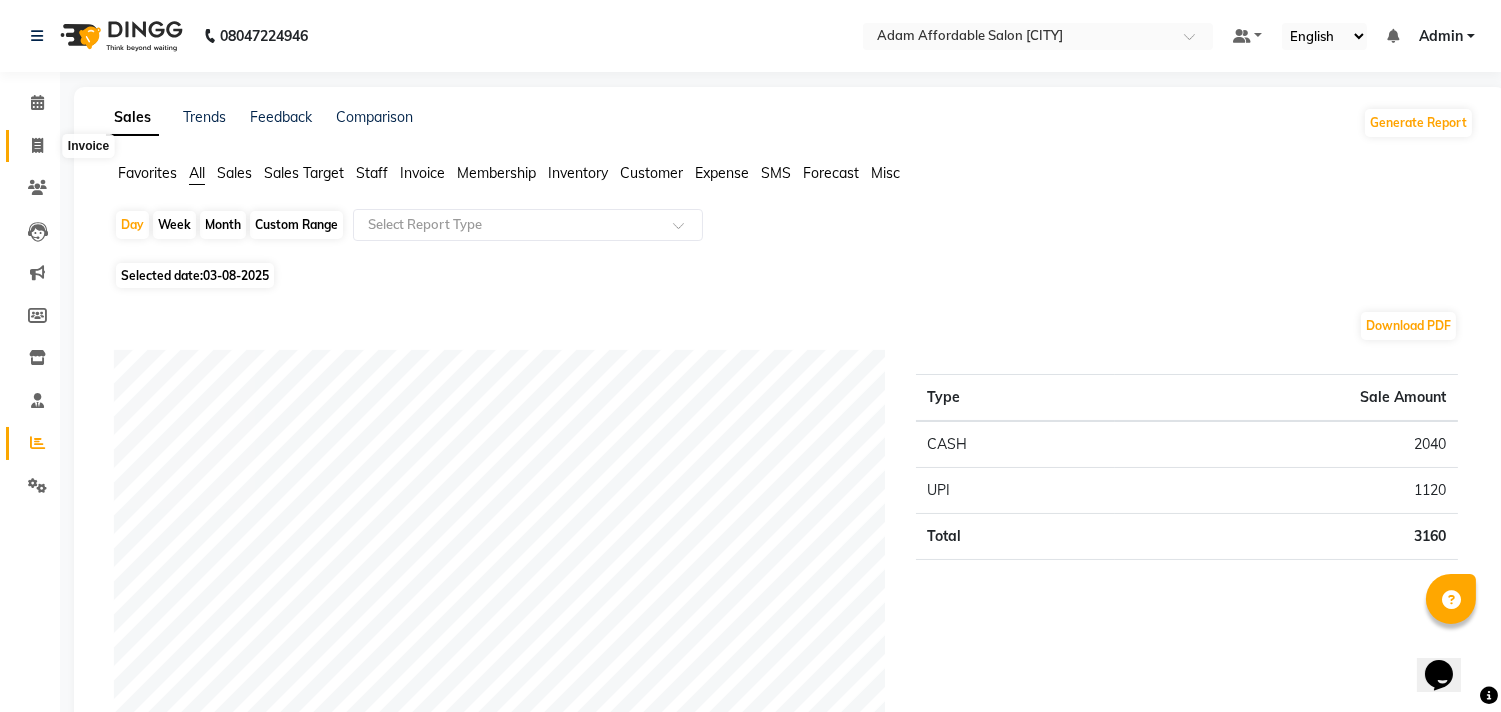 click 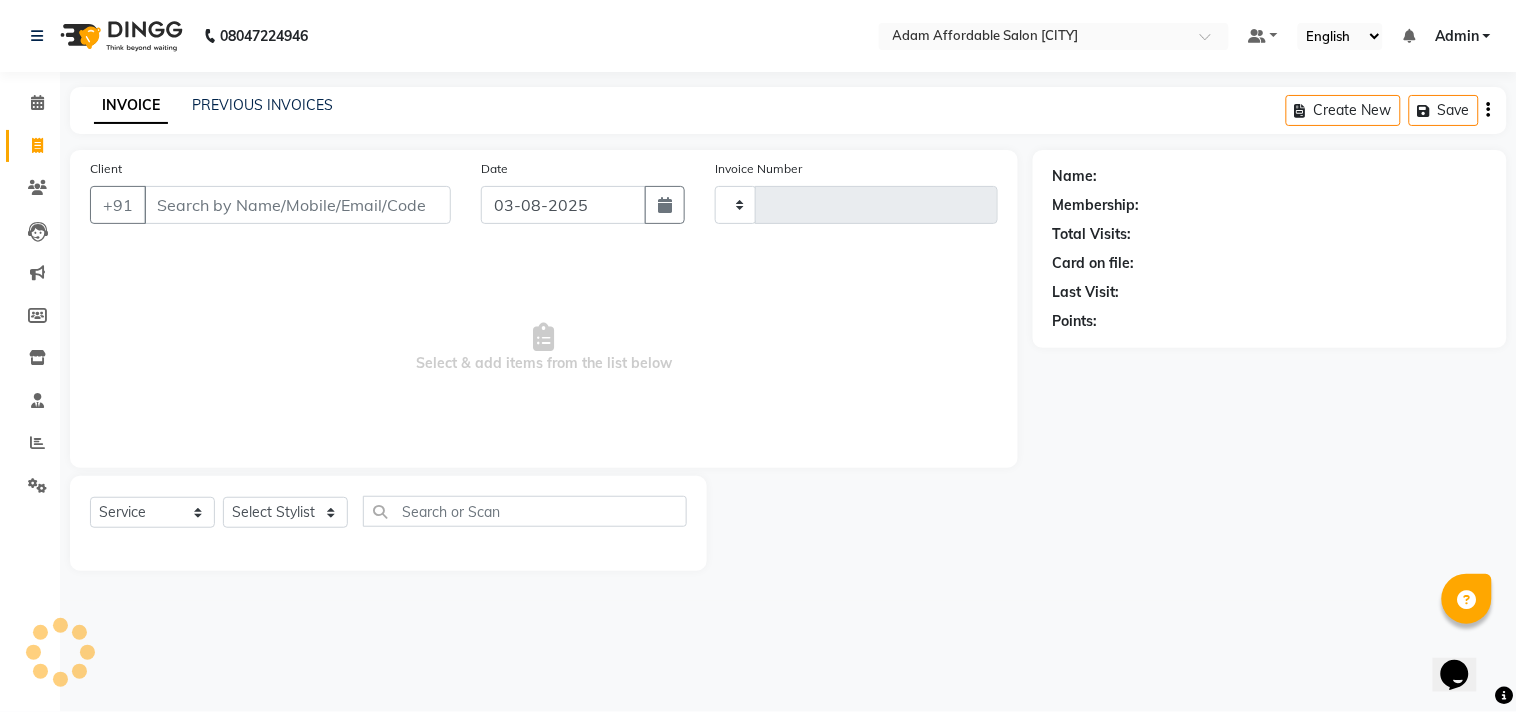type on "2649" 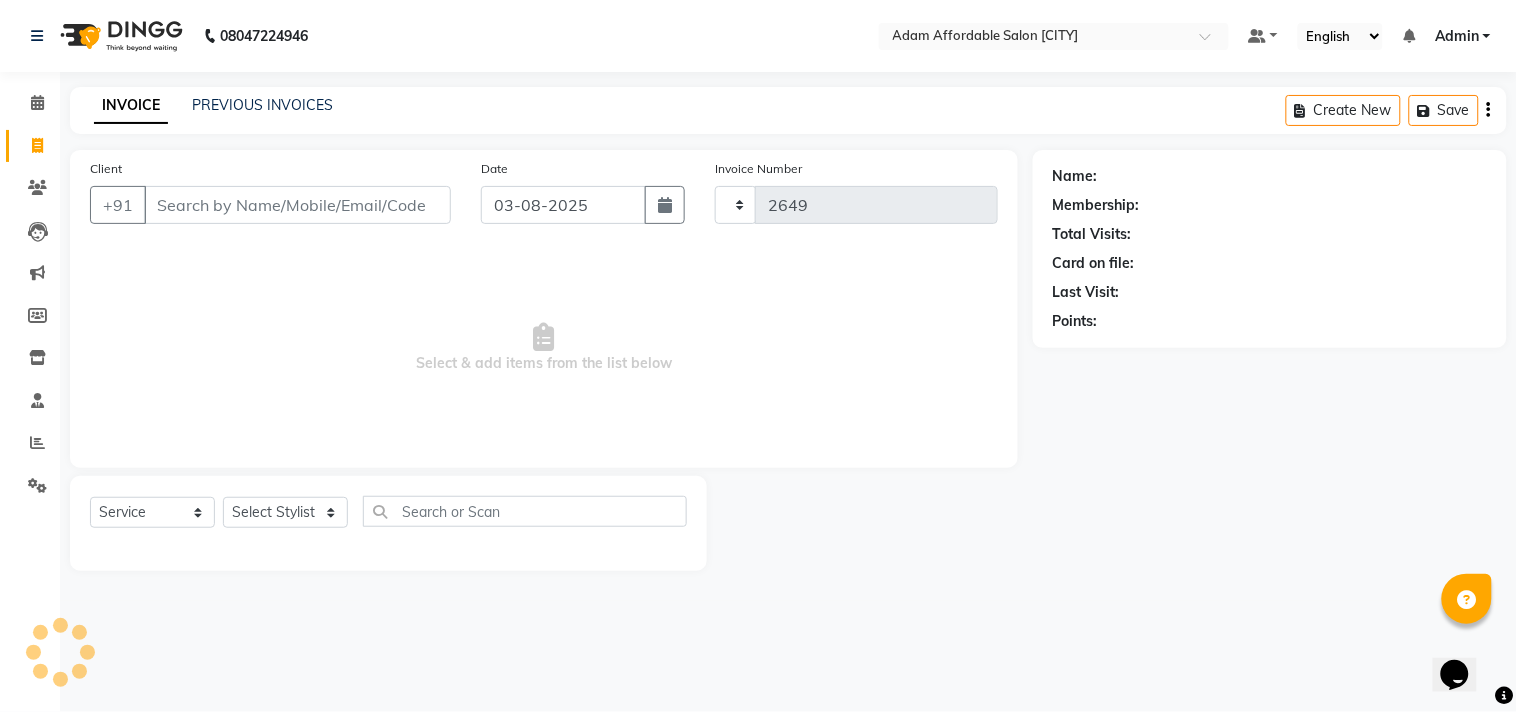 select on "8329" 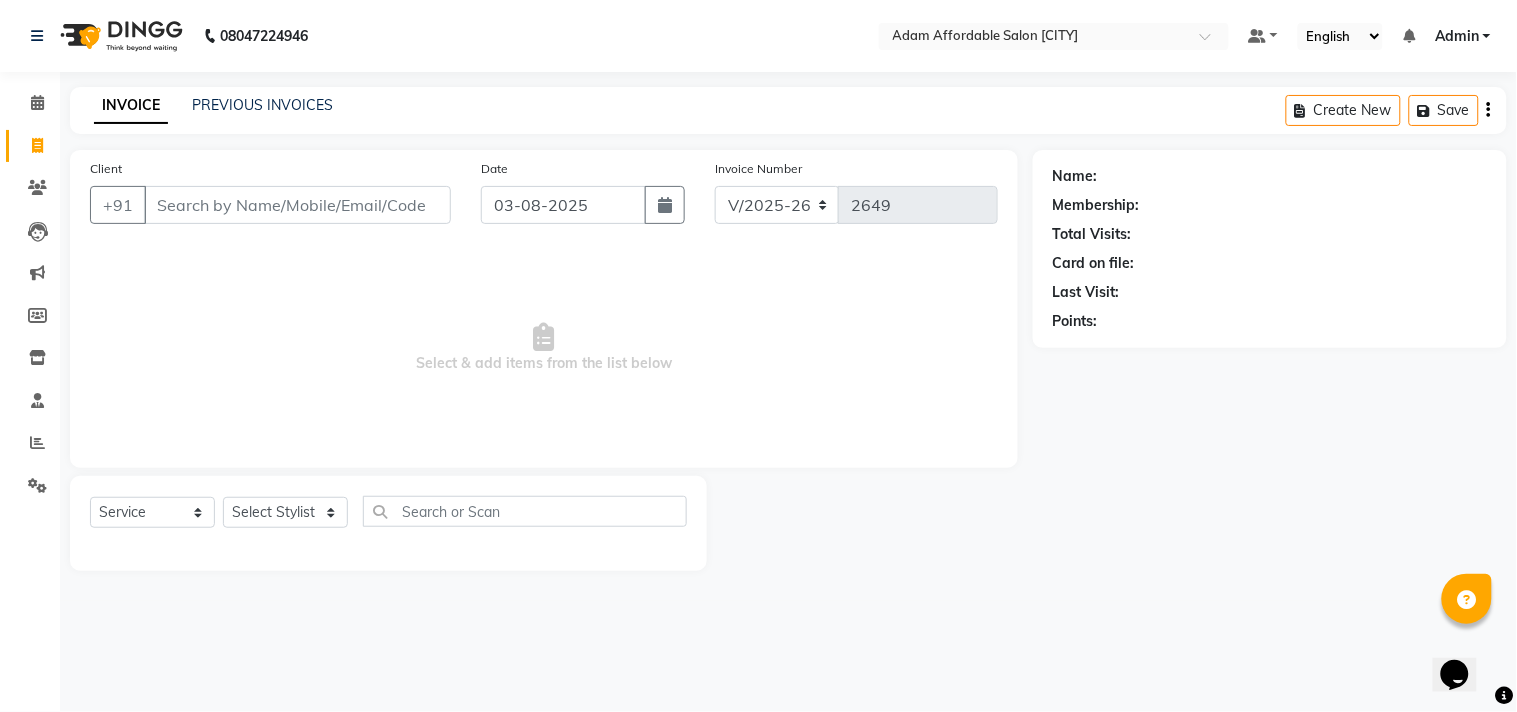 click on "Client" at bounding box center [297, 205] 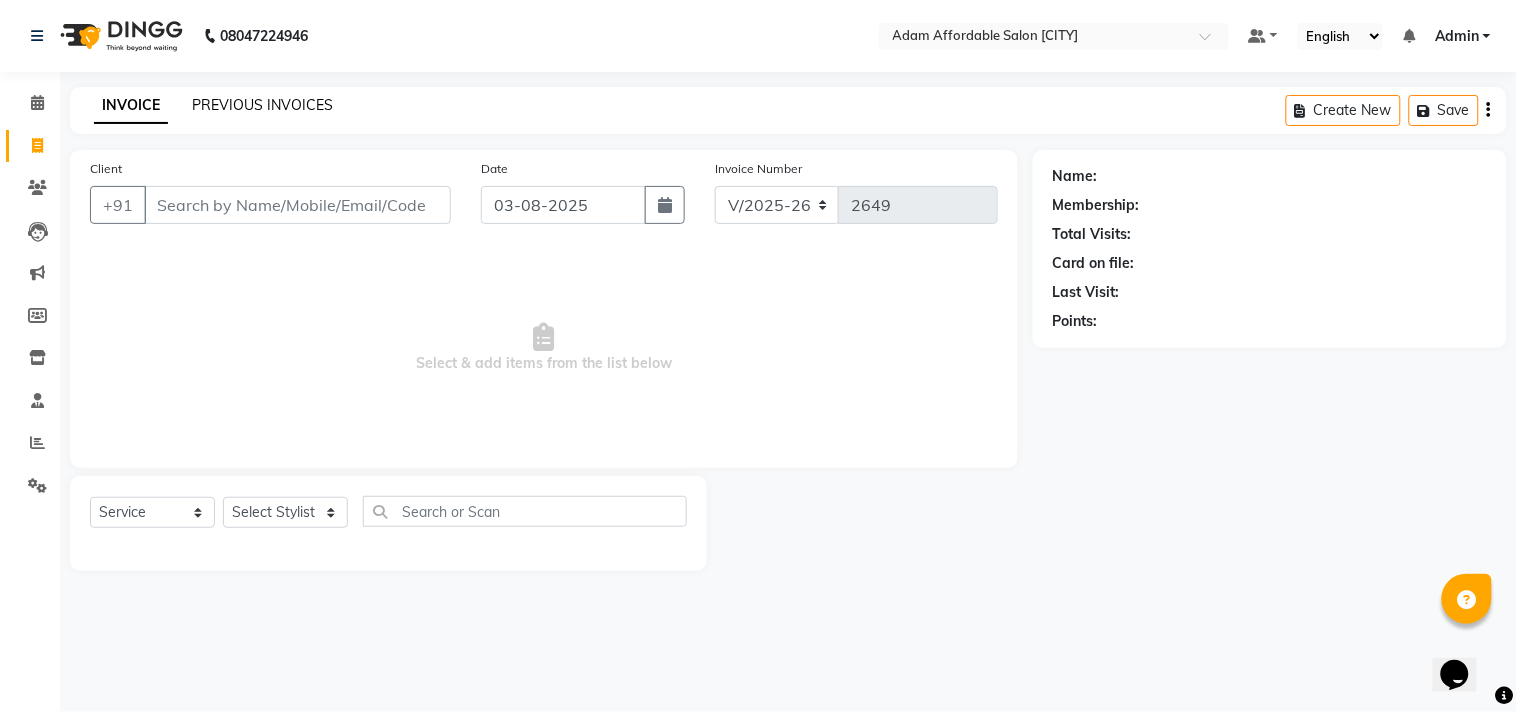 click on "PREVIOUS INVOICES" 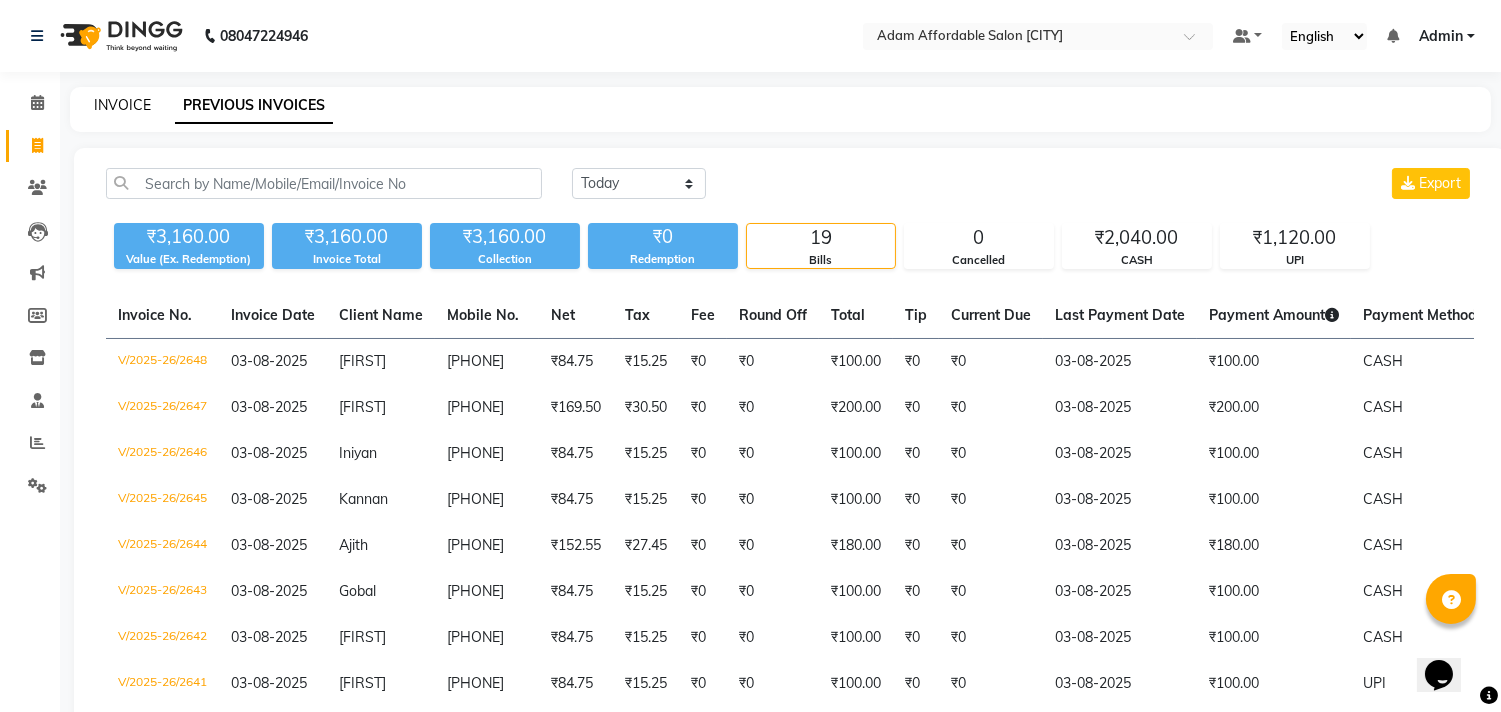 click on "INVOICE" 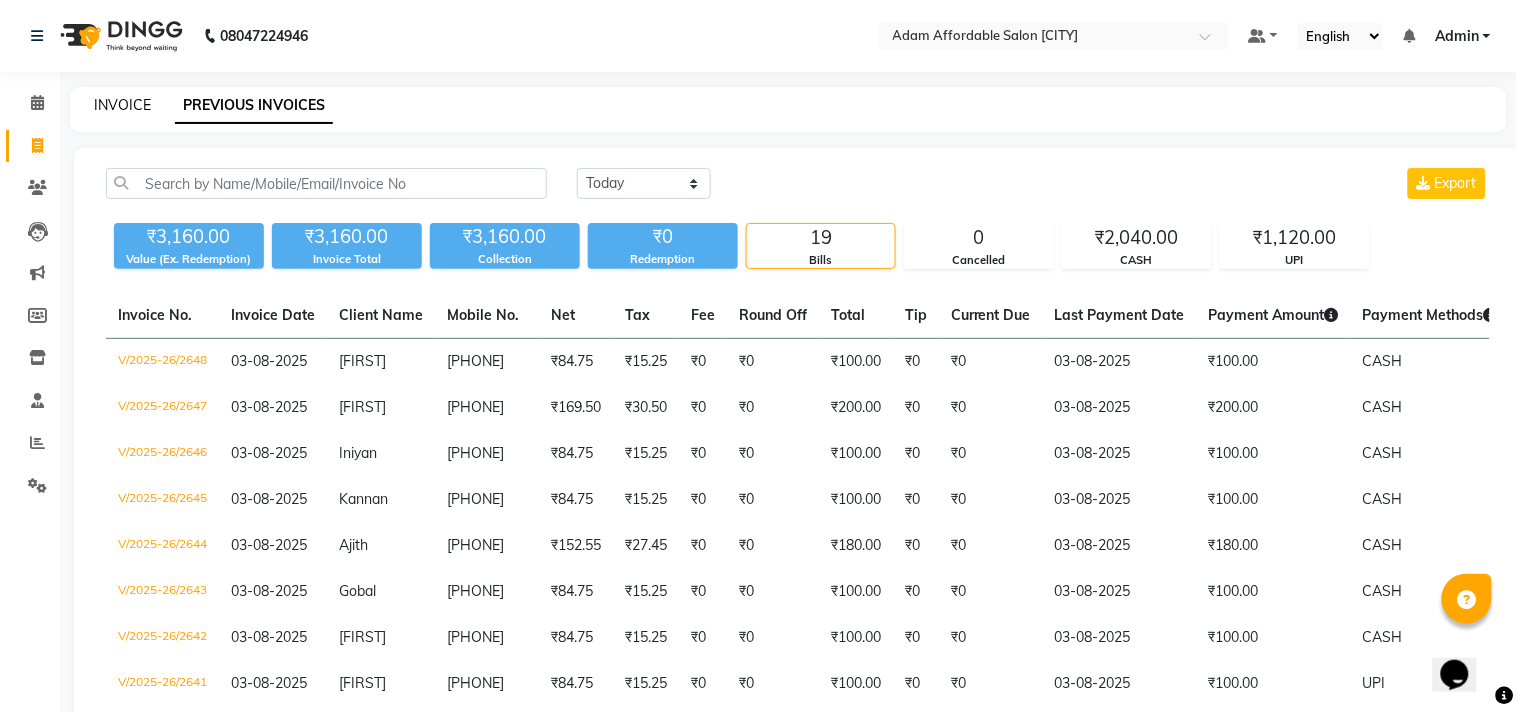 select on "8329" 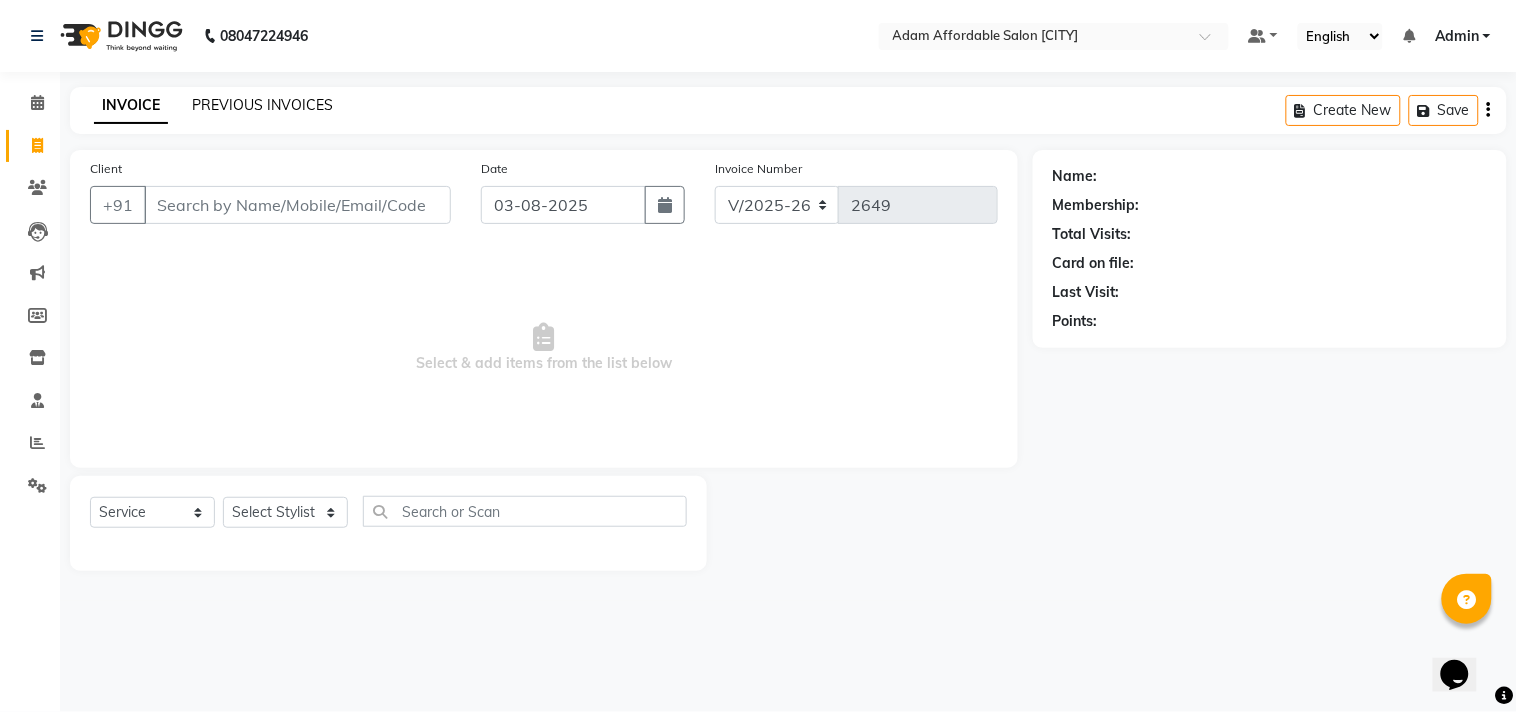 click on "PREVIOUS INVOICES" 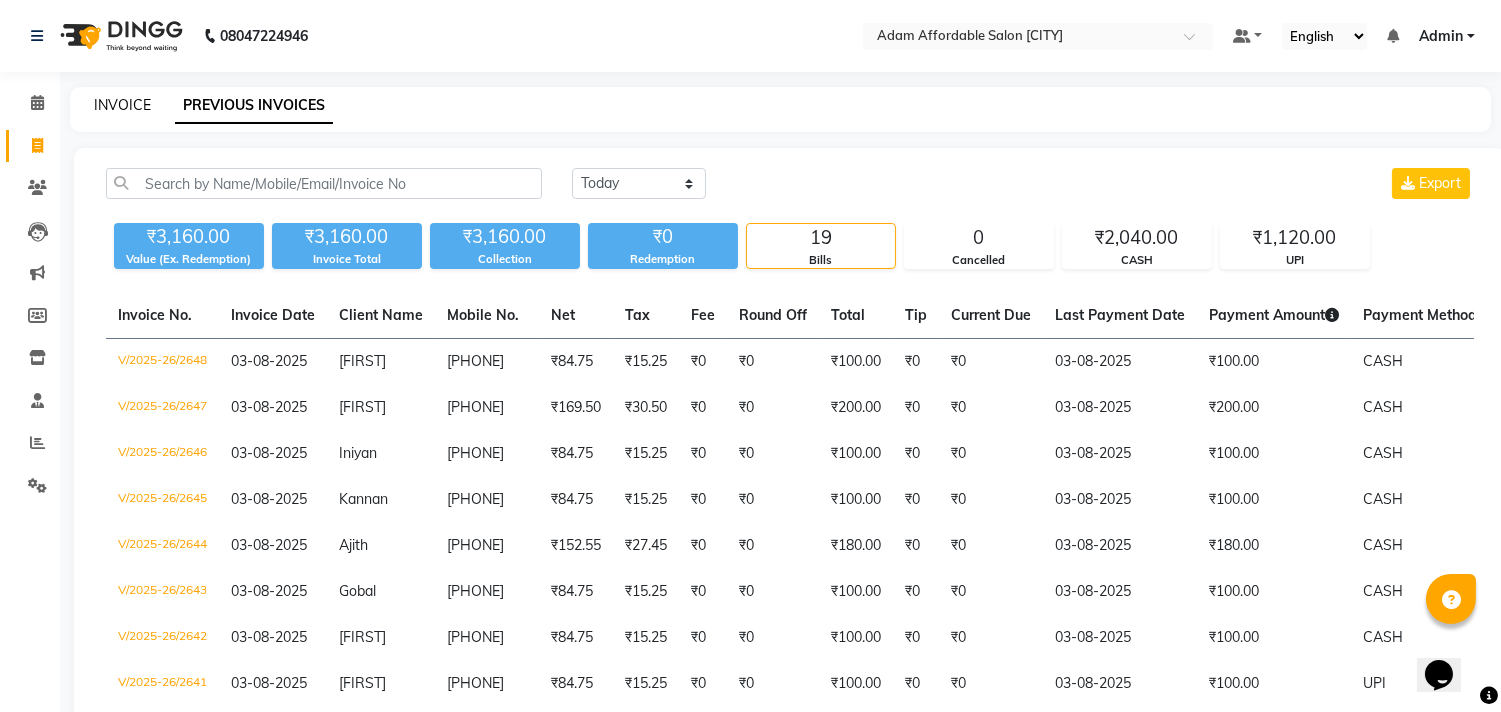 click on "INVOICE" 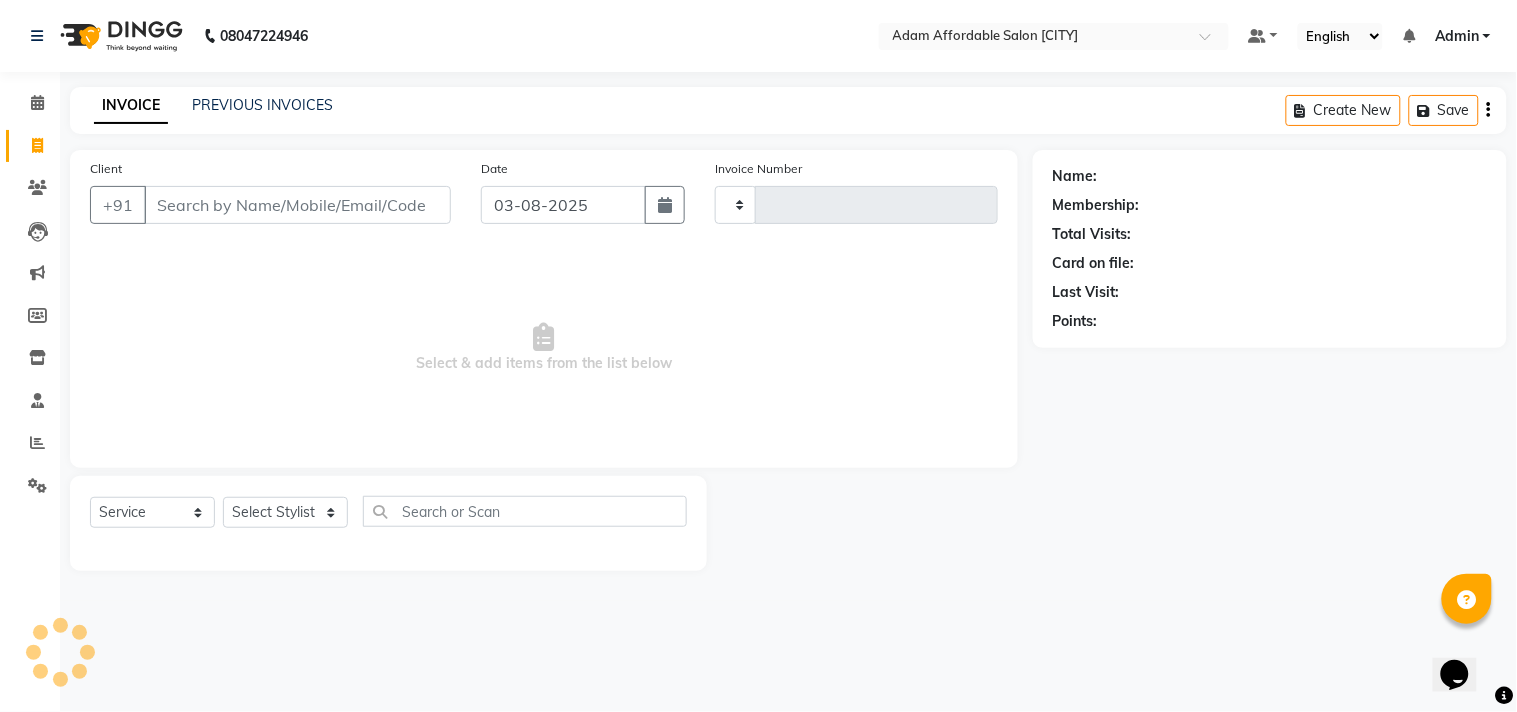type on "2649" 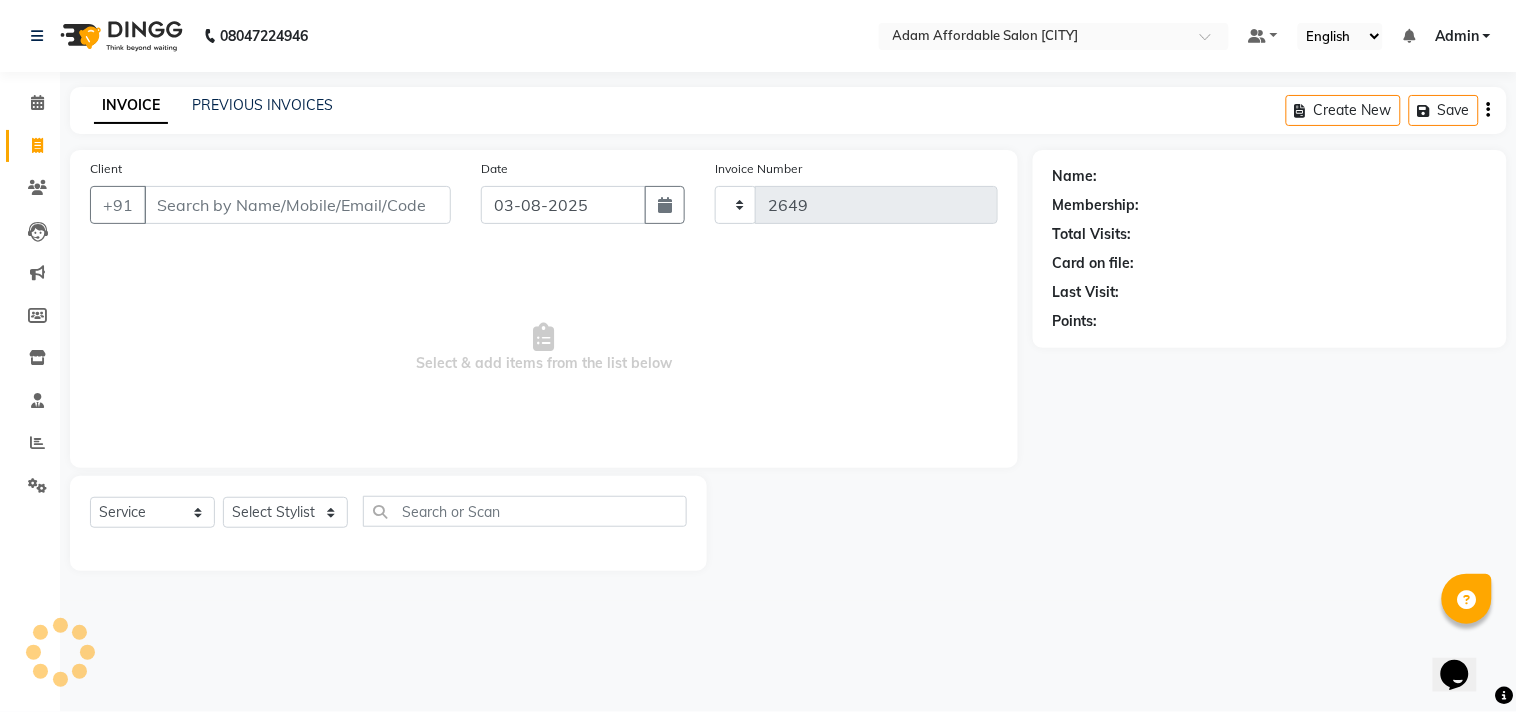 select on "8329" 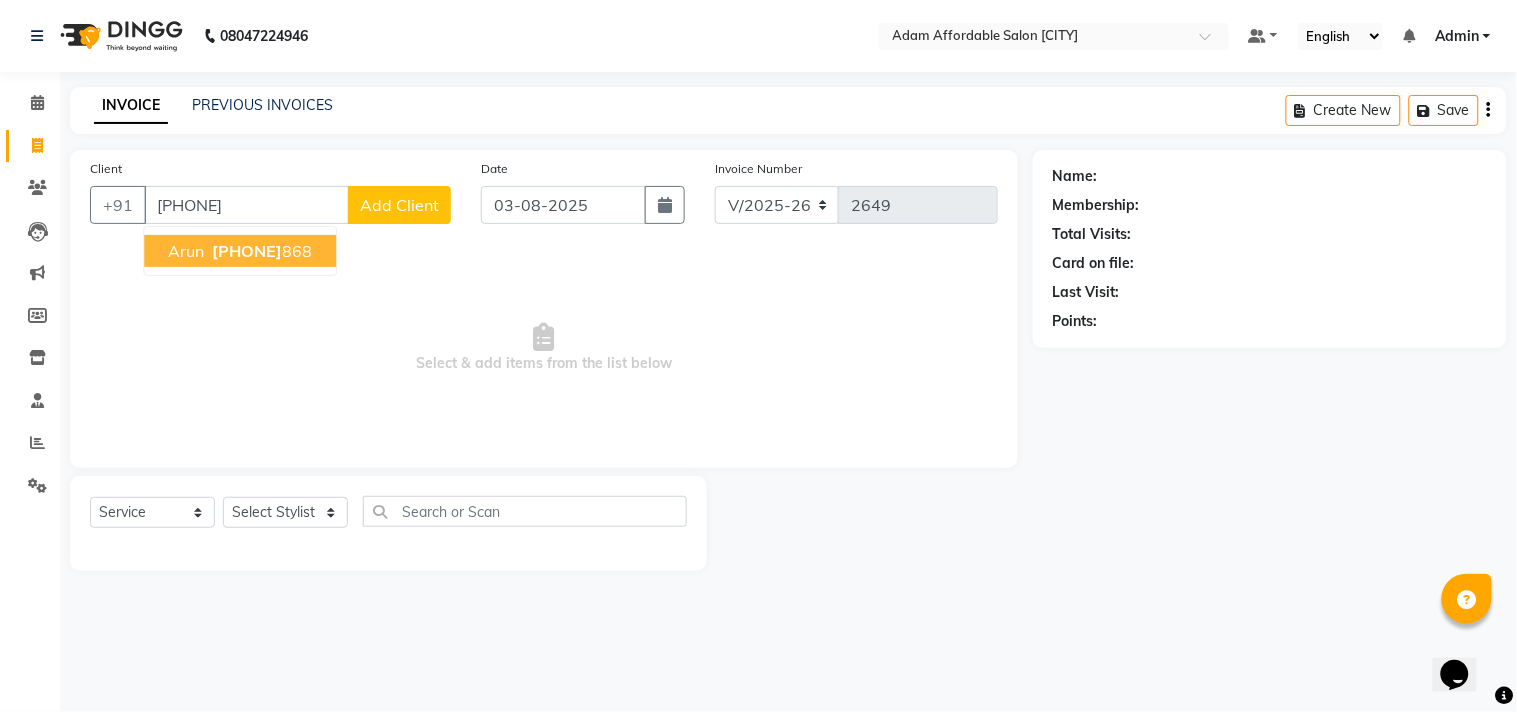 click on "Arun" at bounding box center (186, 251) 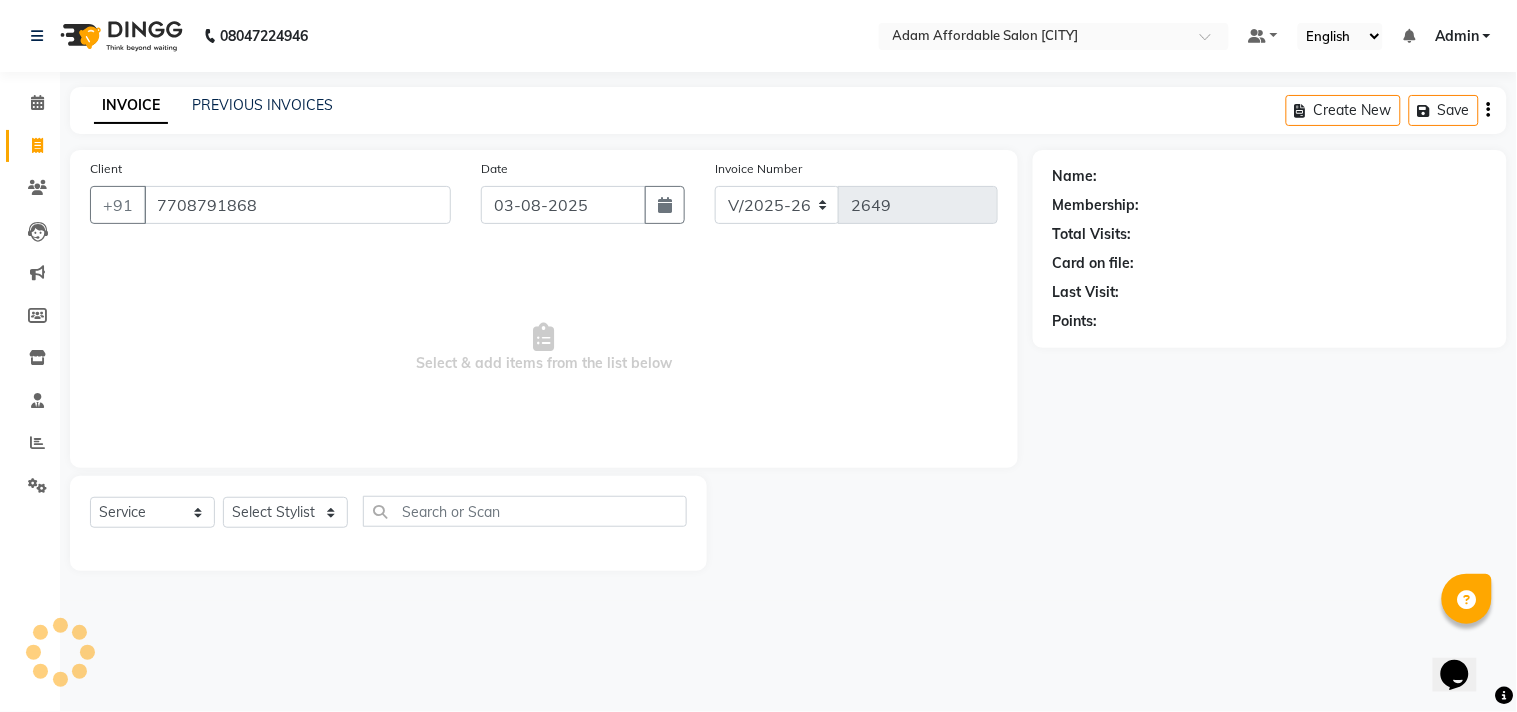 type on "7708791868" 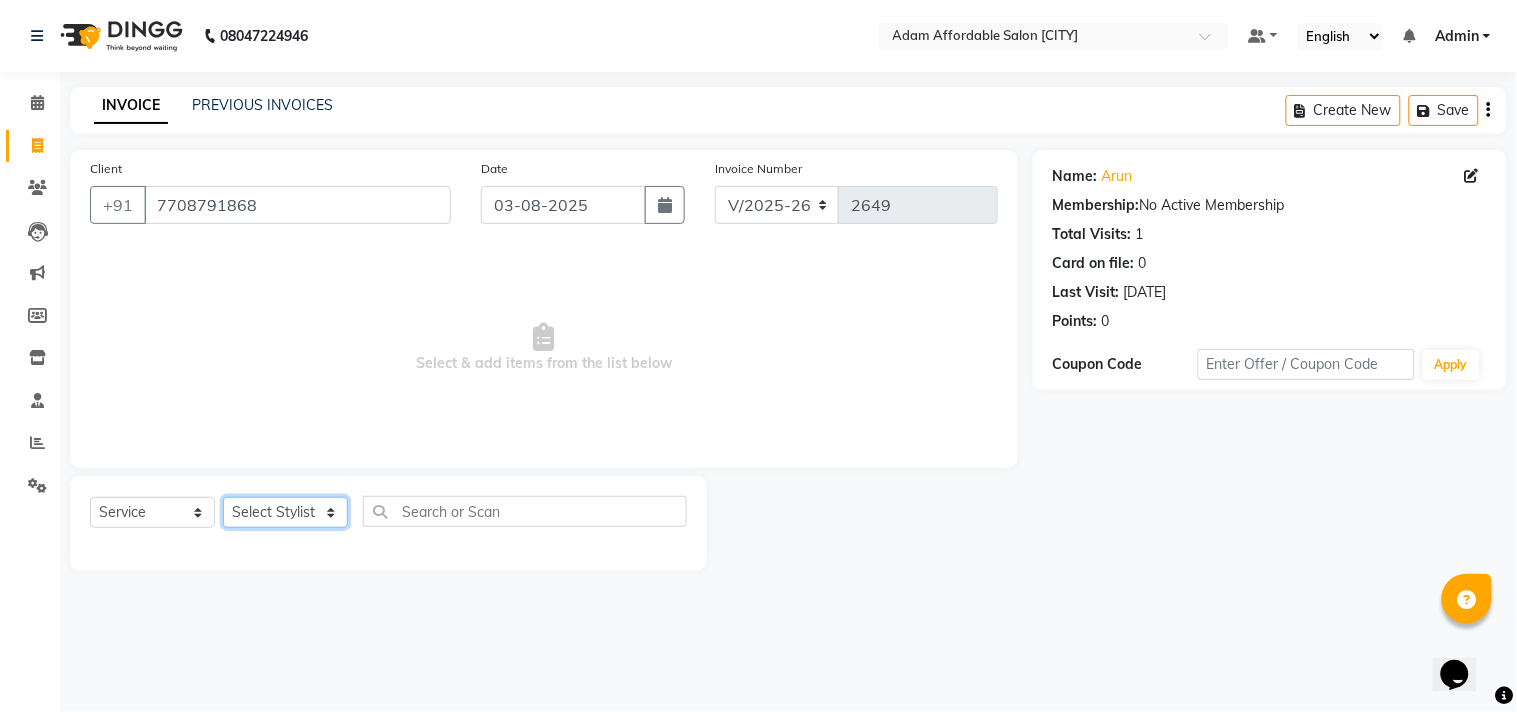 click on "Select Stylist Admin [FIRST] [FIRST] [FIRST] [FIRST] [FIRST] [FIRST] [FIRST] [FIRST] [FIRST]" 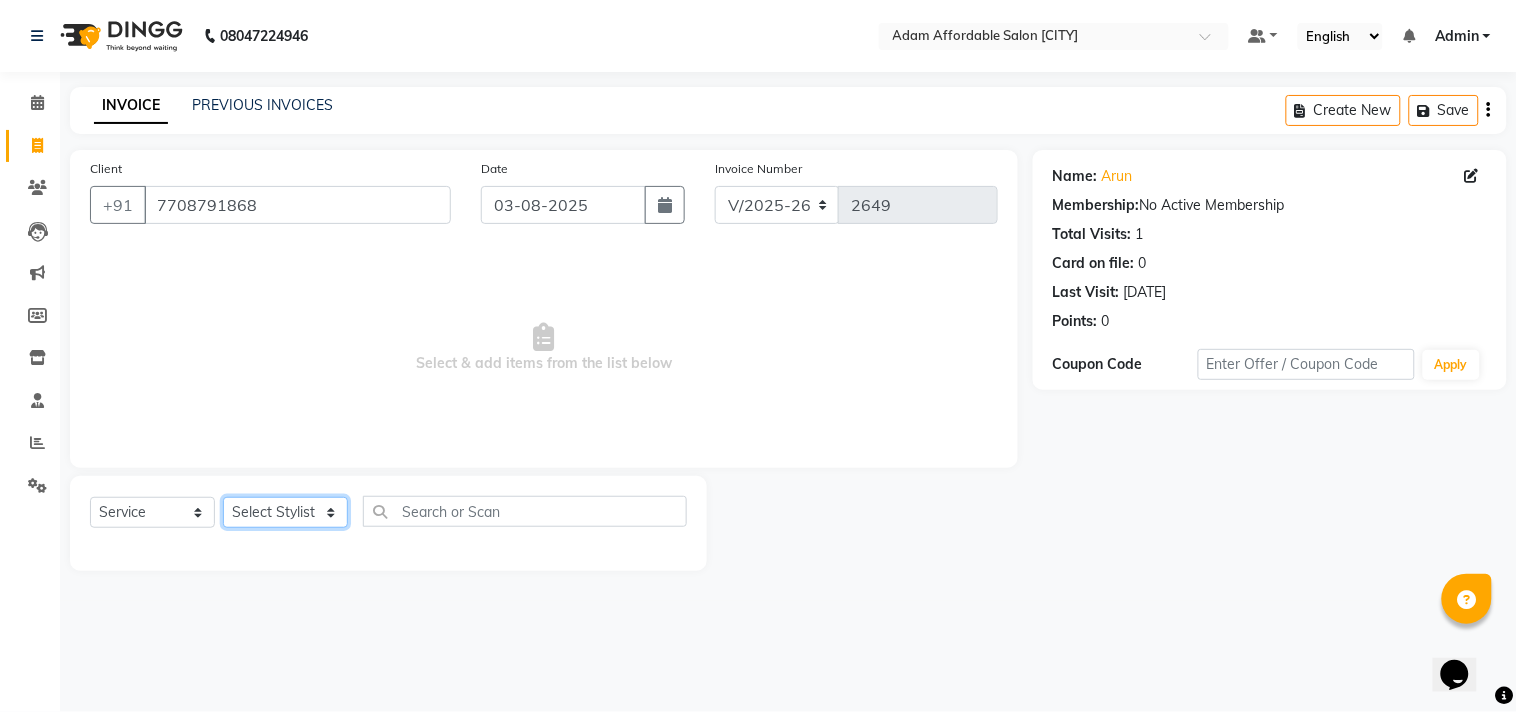 select on "85800" 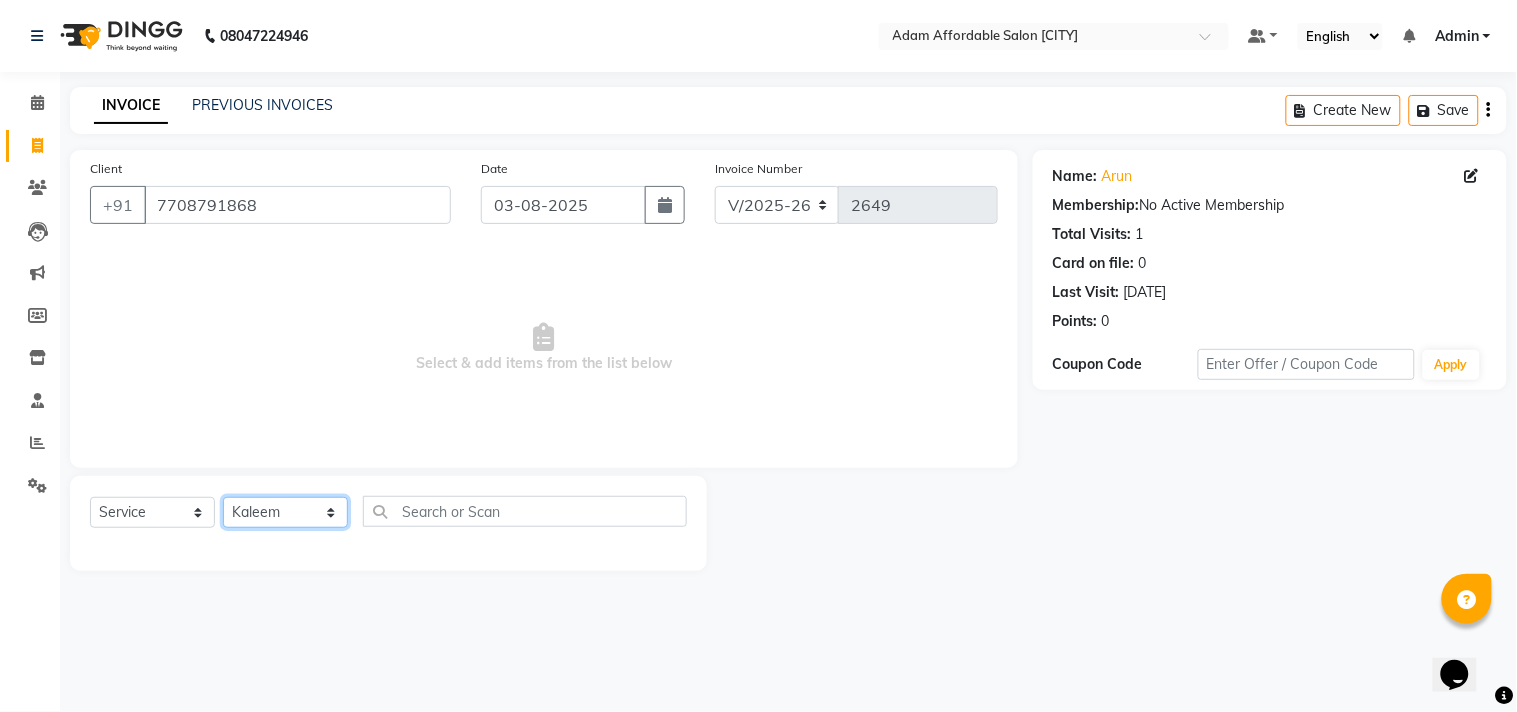 click on "Select Stylist Admin [FIRST] [FIRST] [FIRST] [FIRST] [FIRST] [FIRST] [FIRST] [FIRST] [FIRST]" 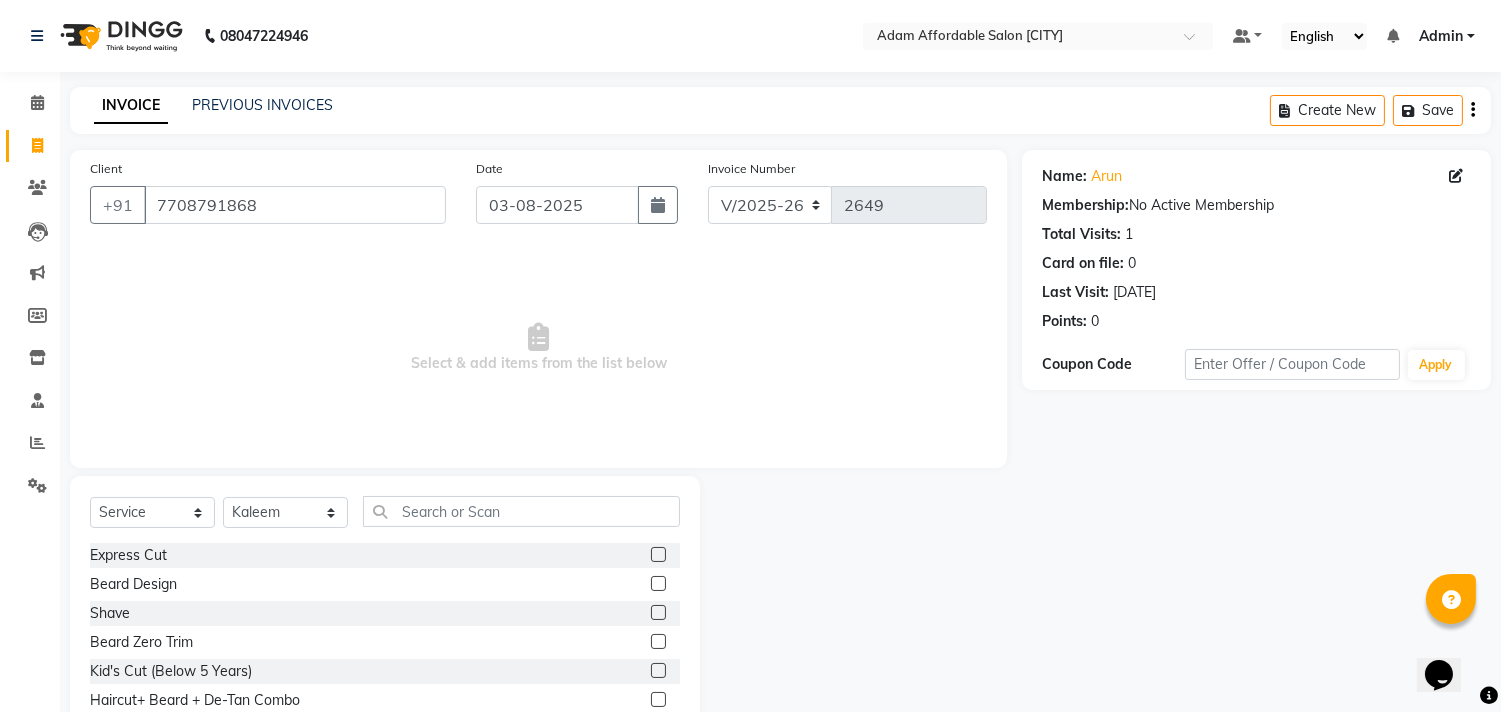 click 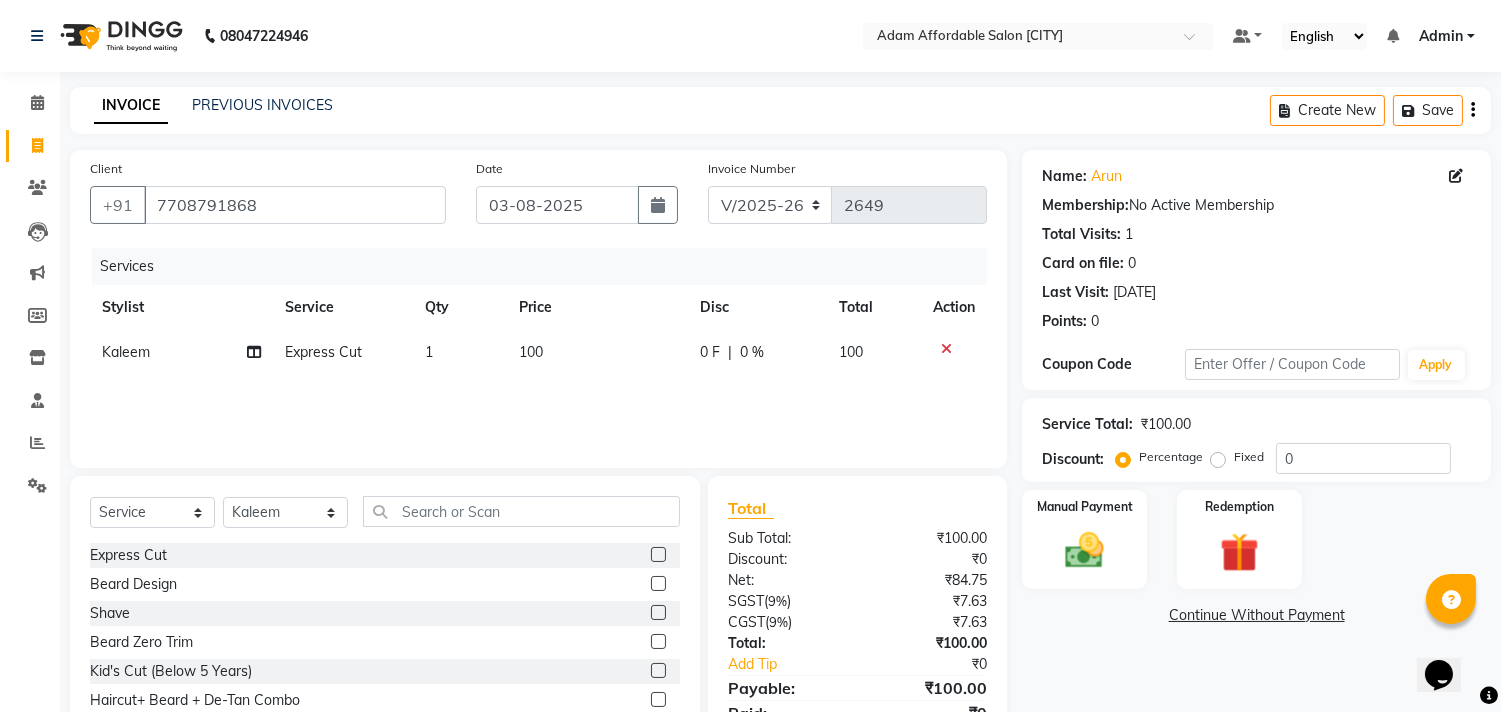 checkbox on "false" 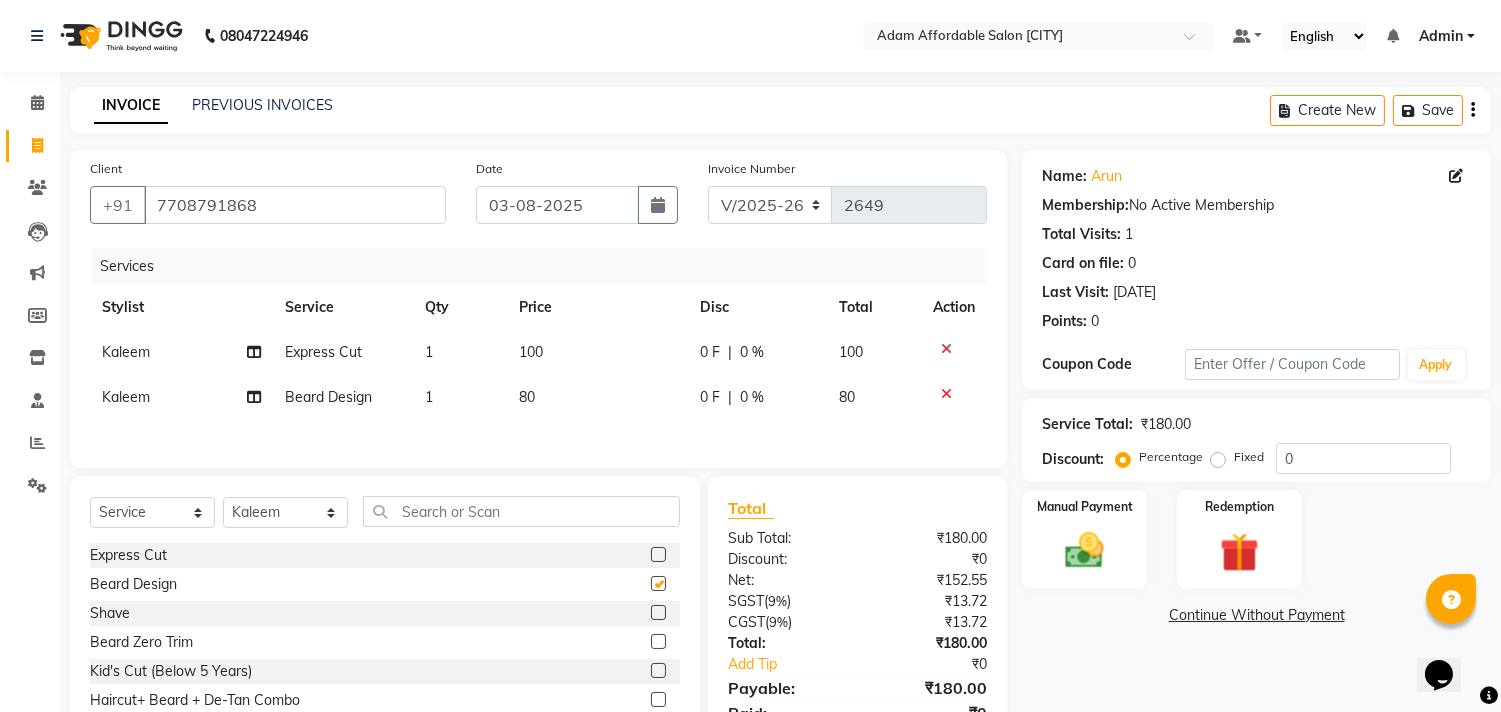 checkbox on "false" 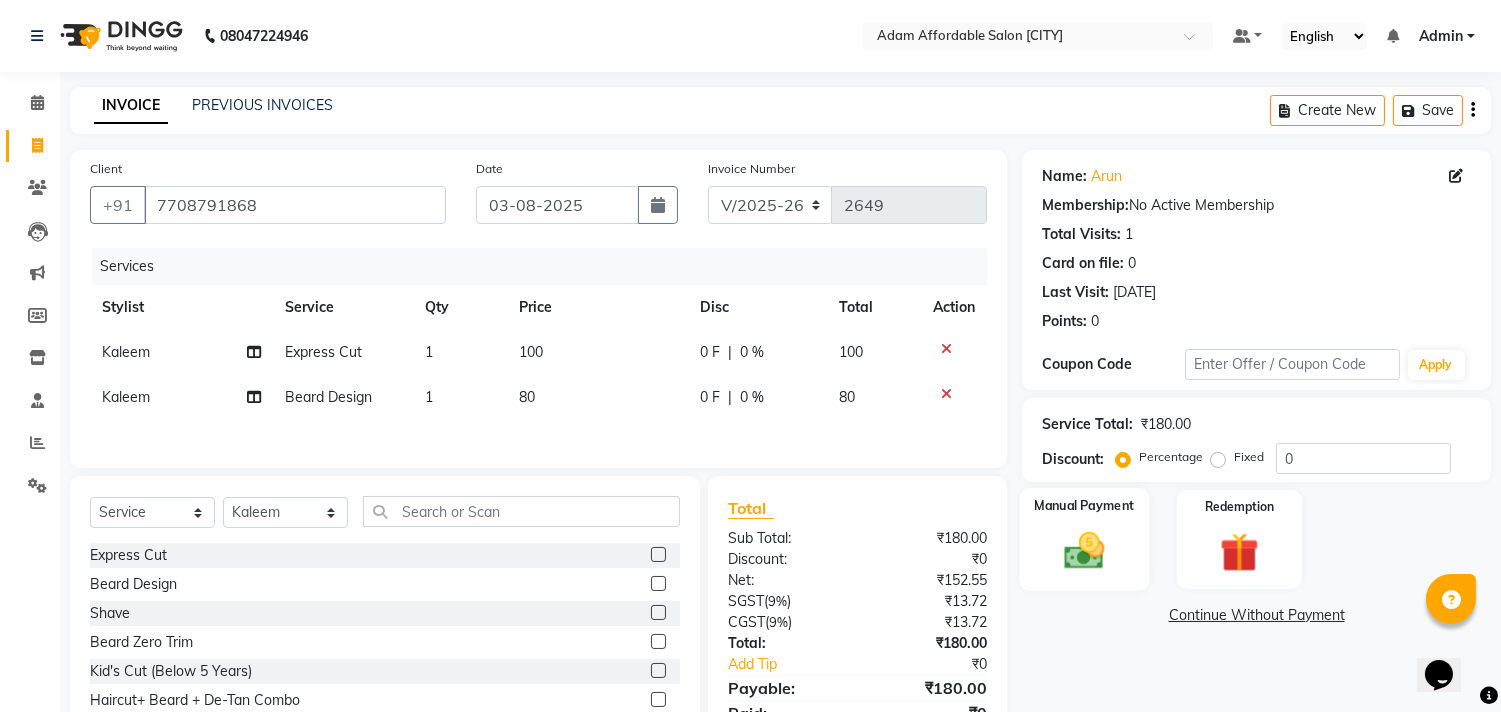 click 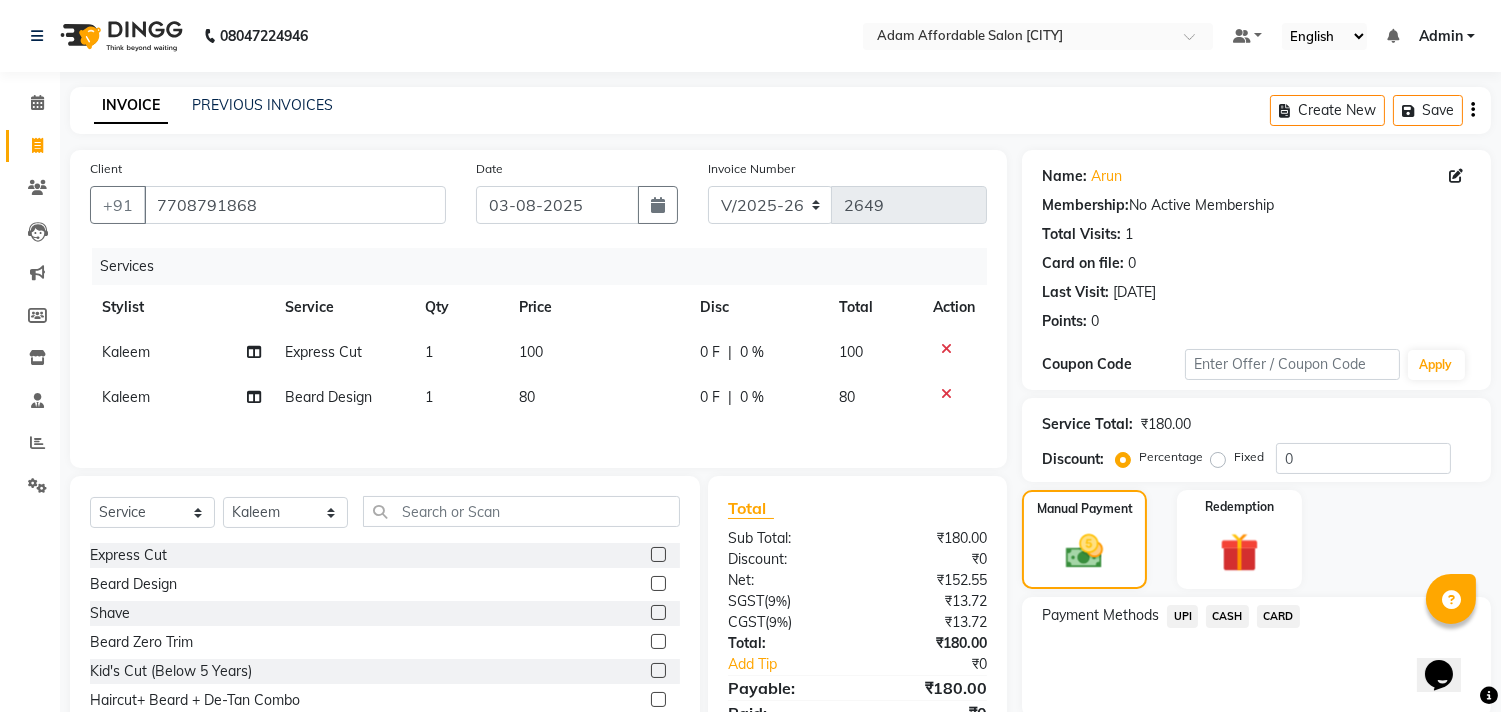 click on "CASH" 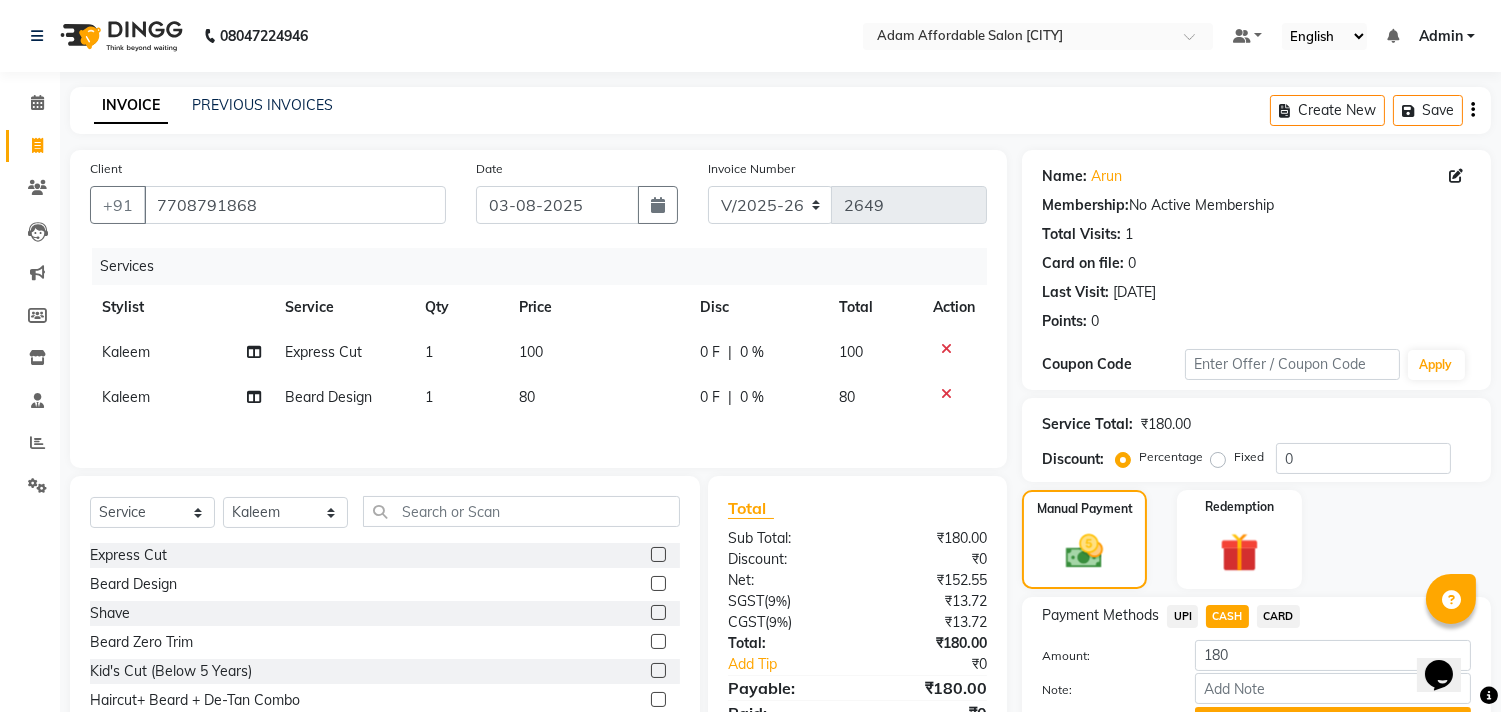 click on "UPI" 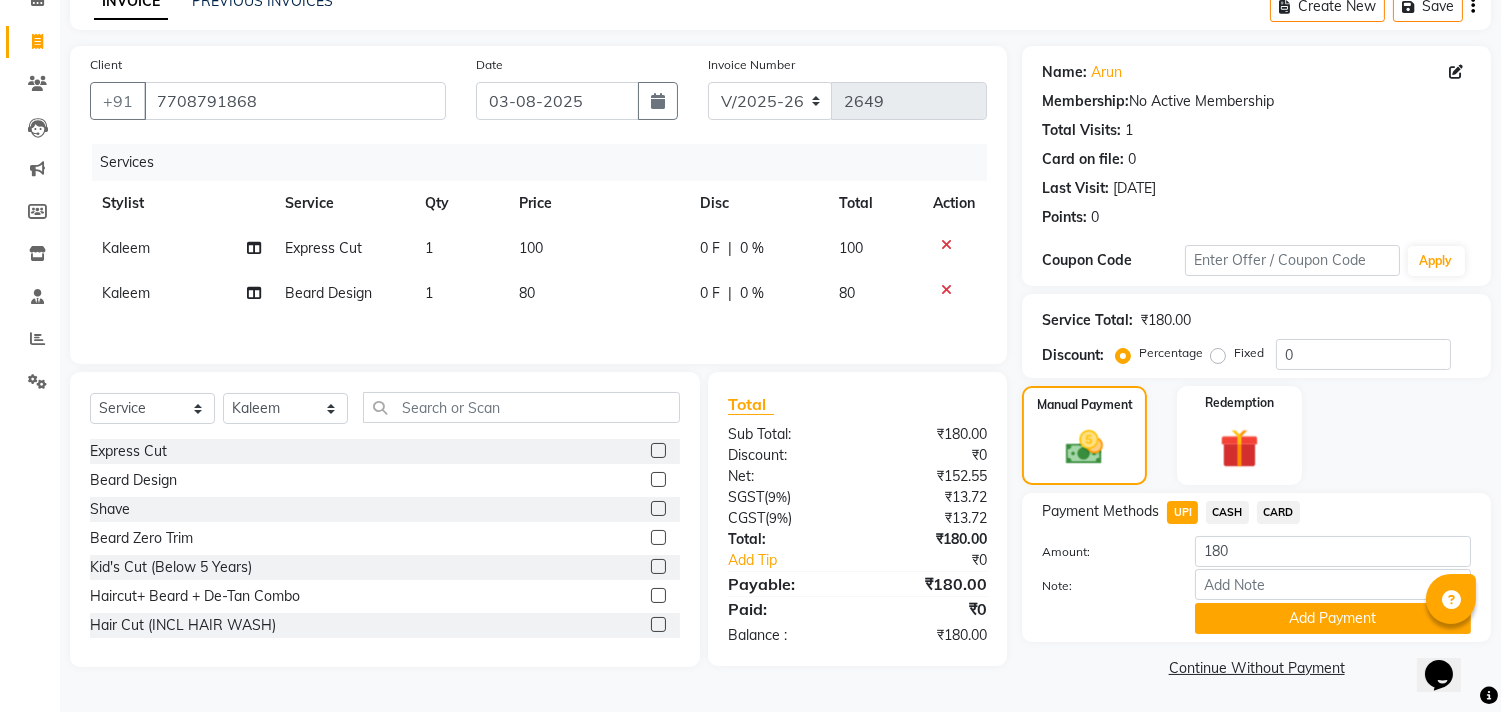 click on "Add Payment" 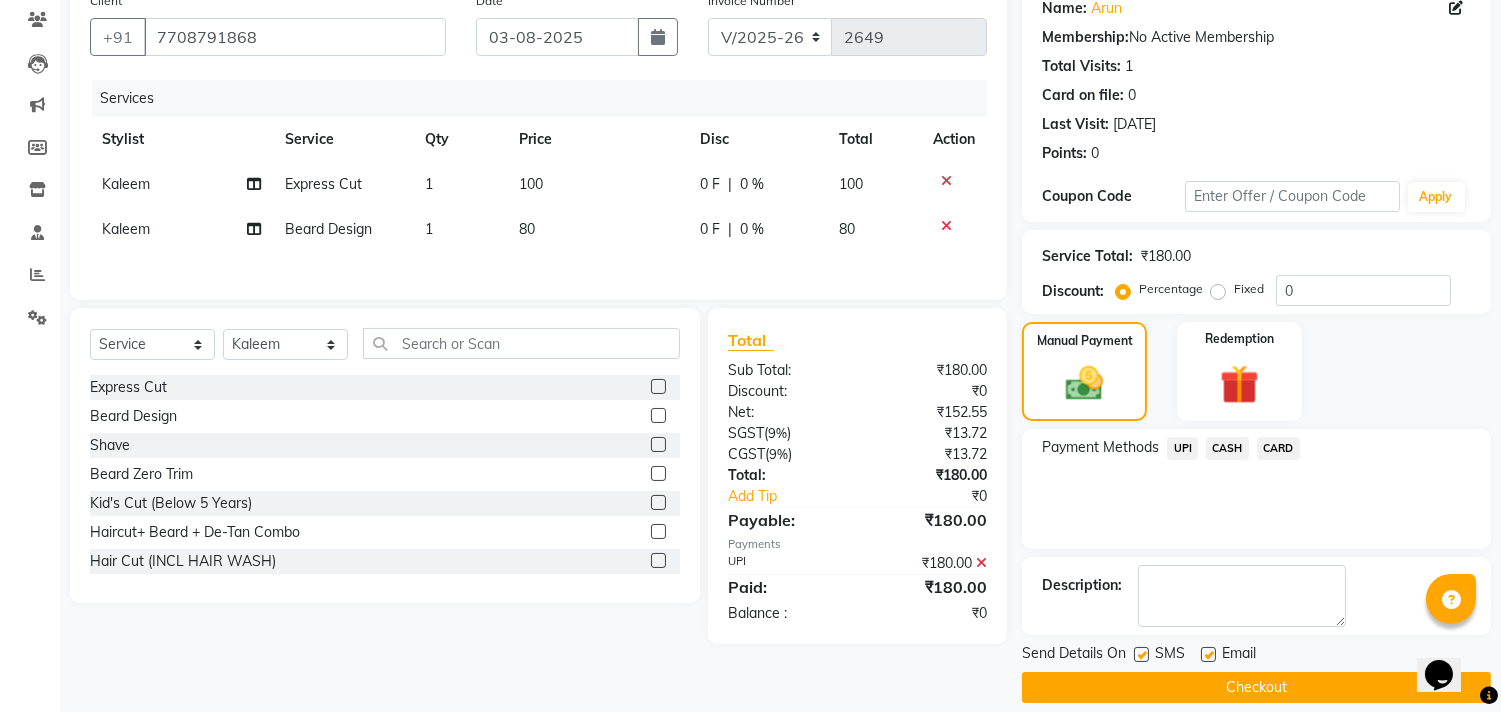 scroll, scrollTop: 187, scrollLeft: 0, axis: vertical 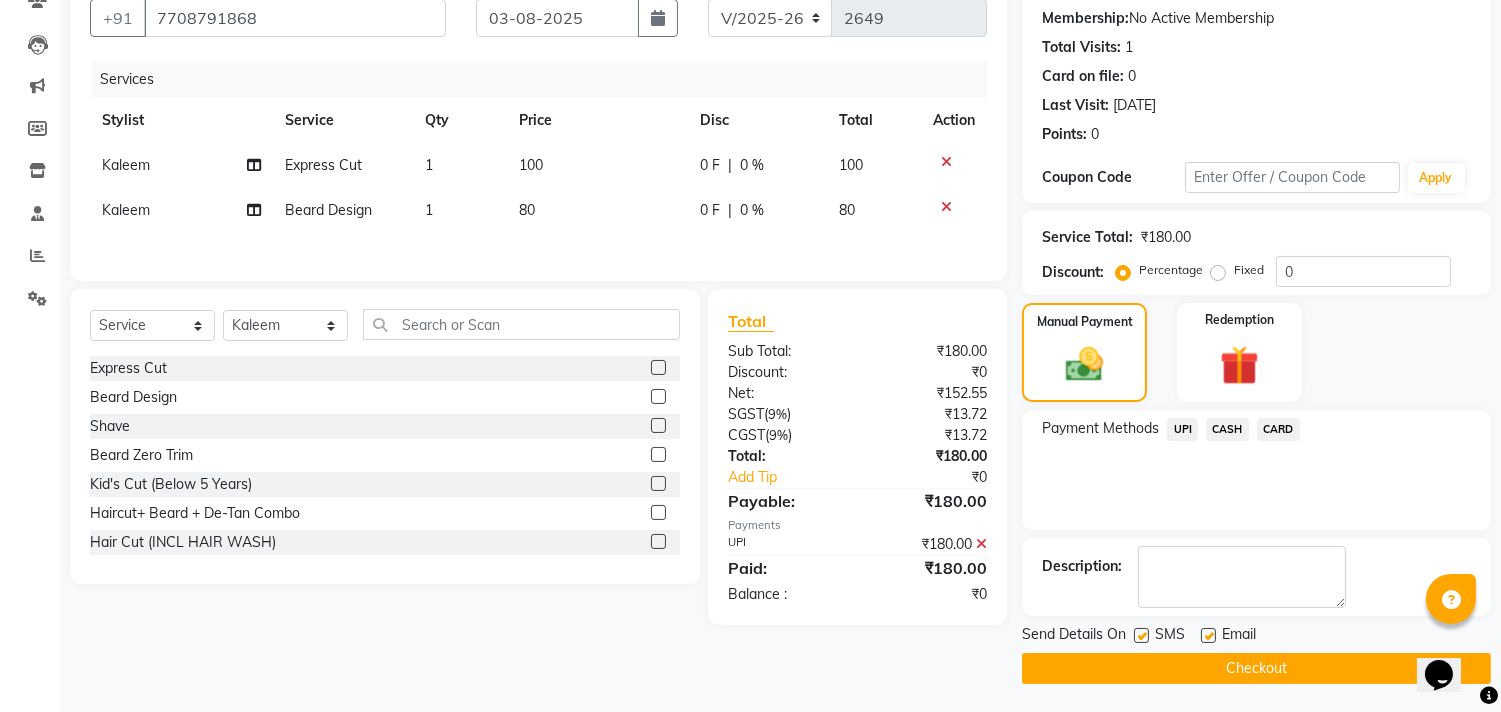 click on "Checkout" 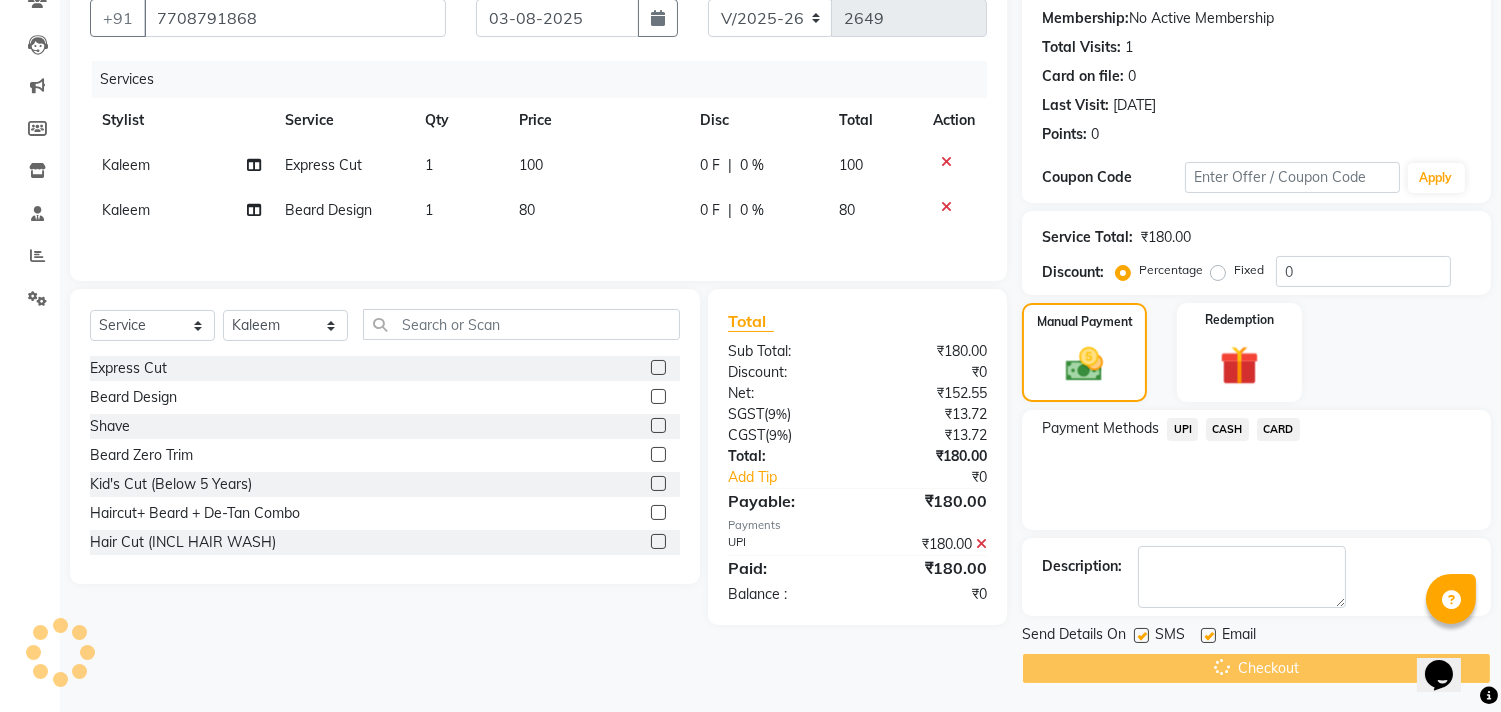 click on "Checkout" 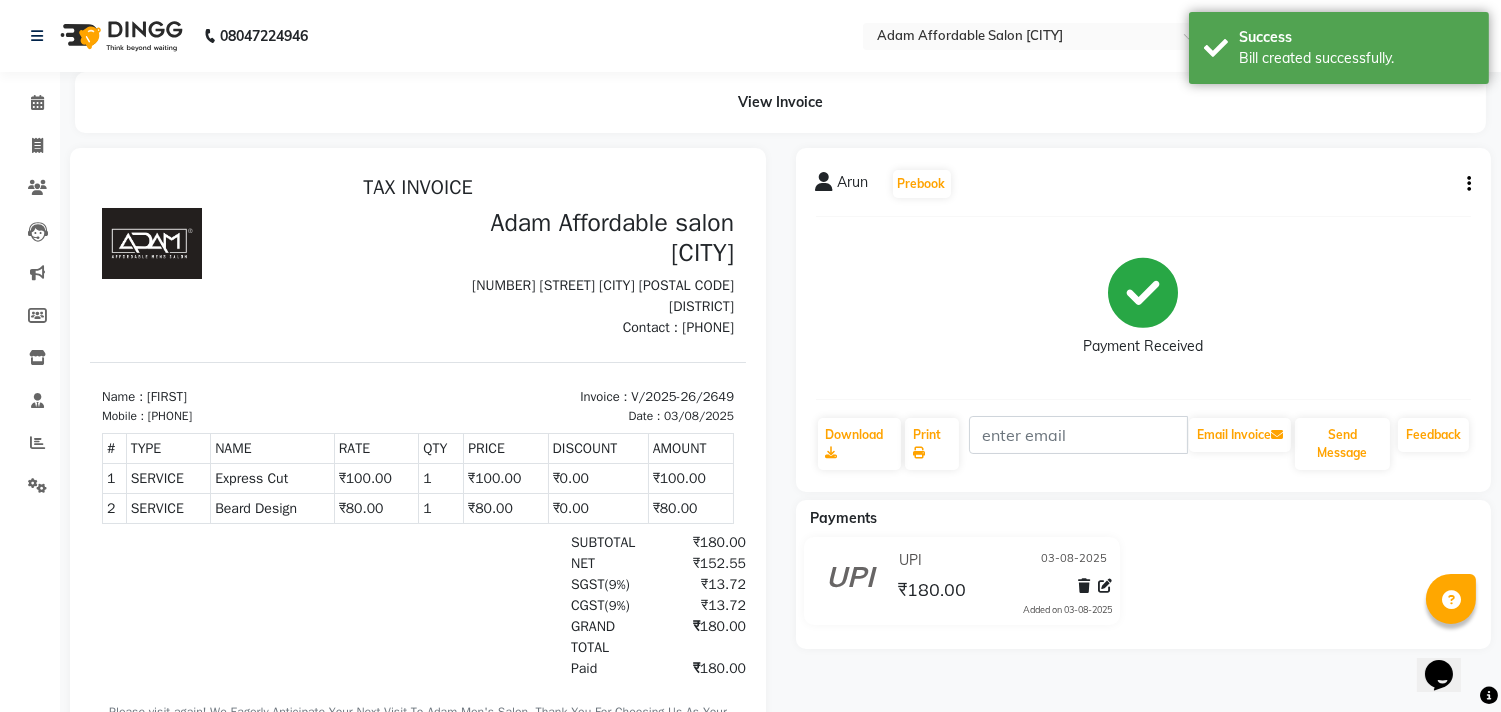 scroll, scrollTop: 0, scrollLeft: 0, axis: both 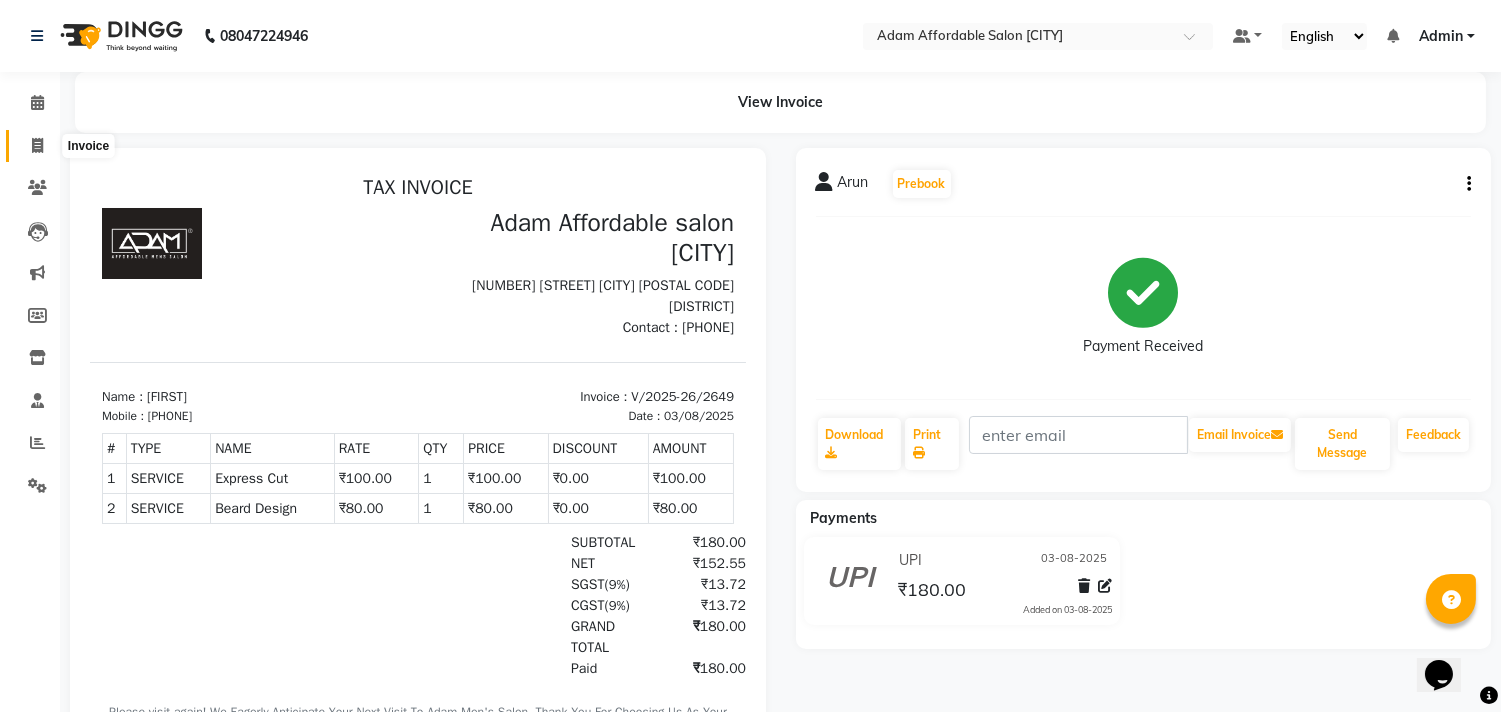 click 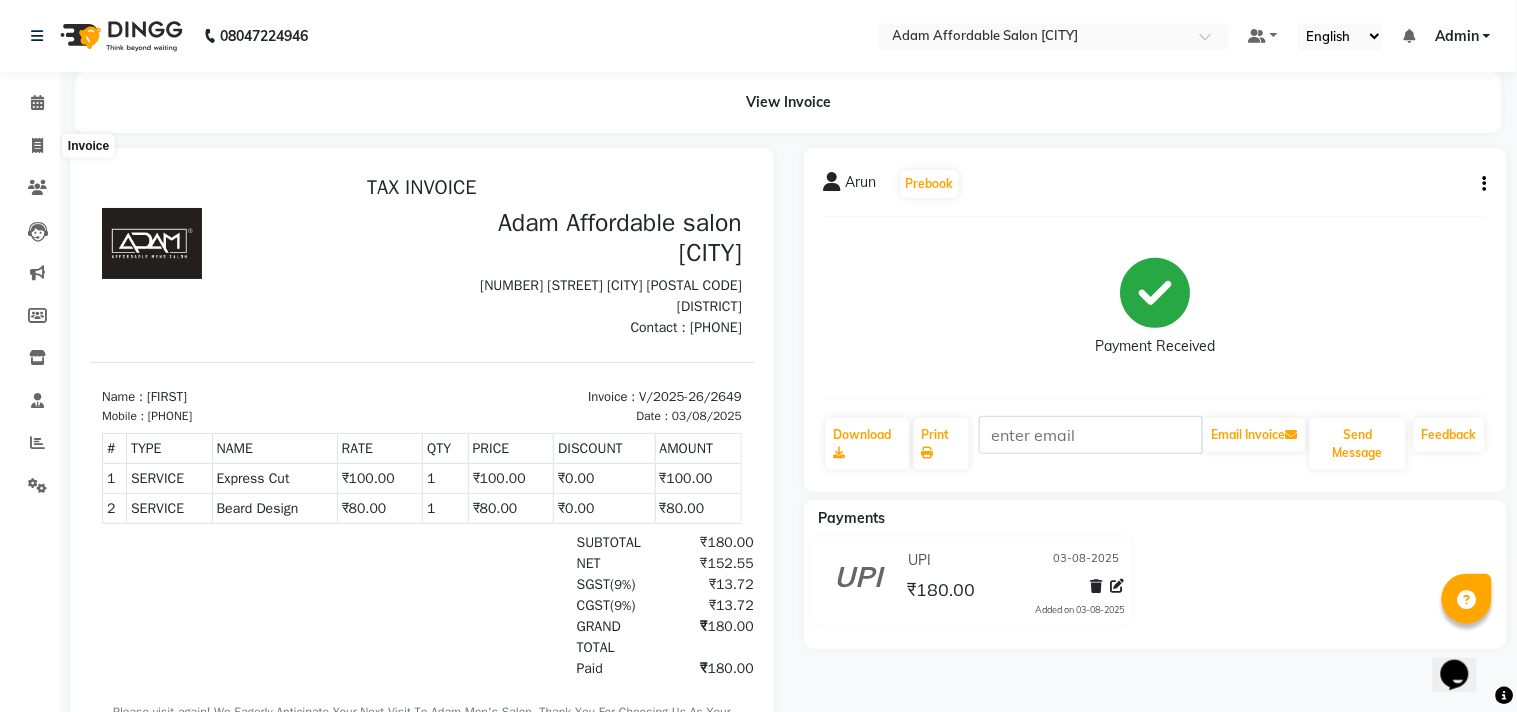 select on "8329" 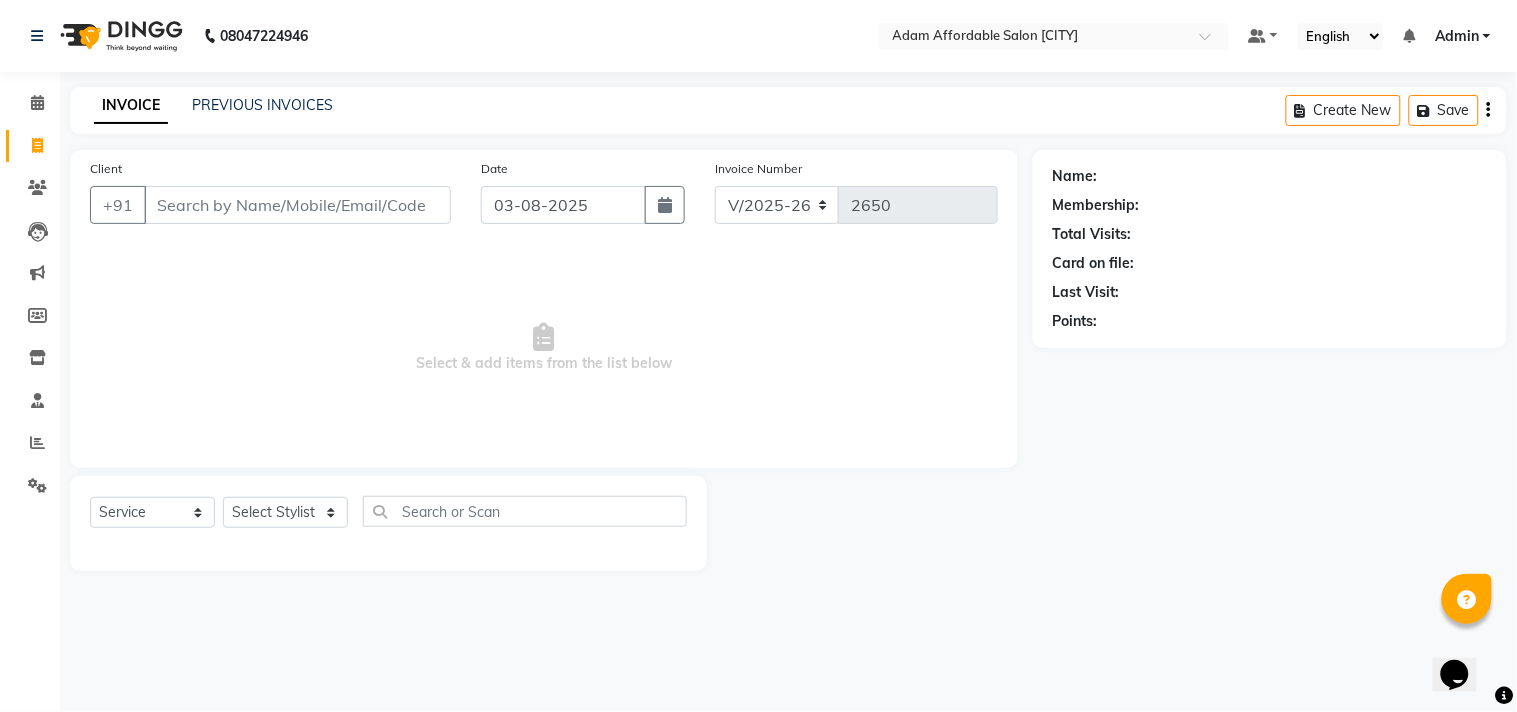 click on "Client" at bounding box center (297, 205) 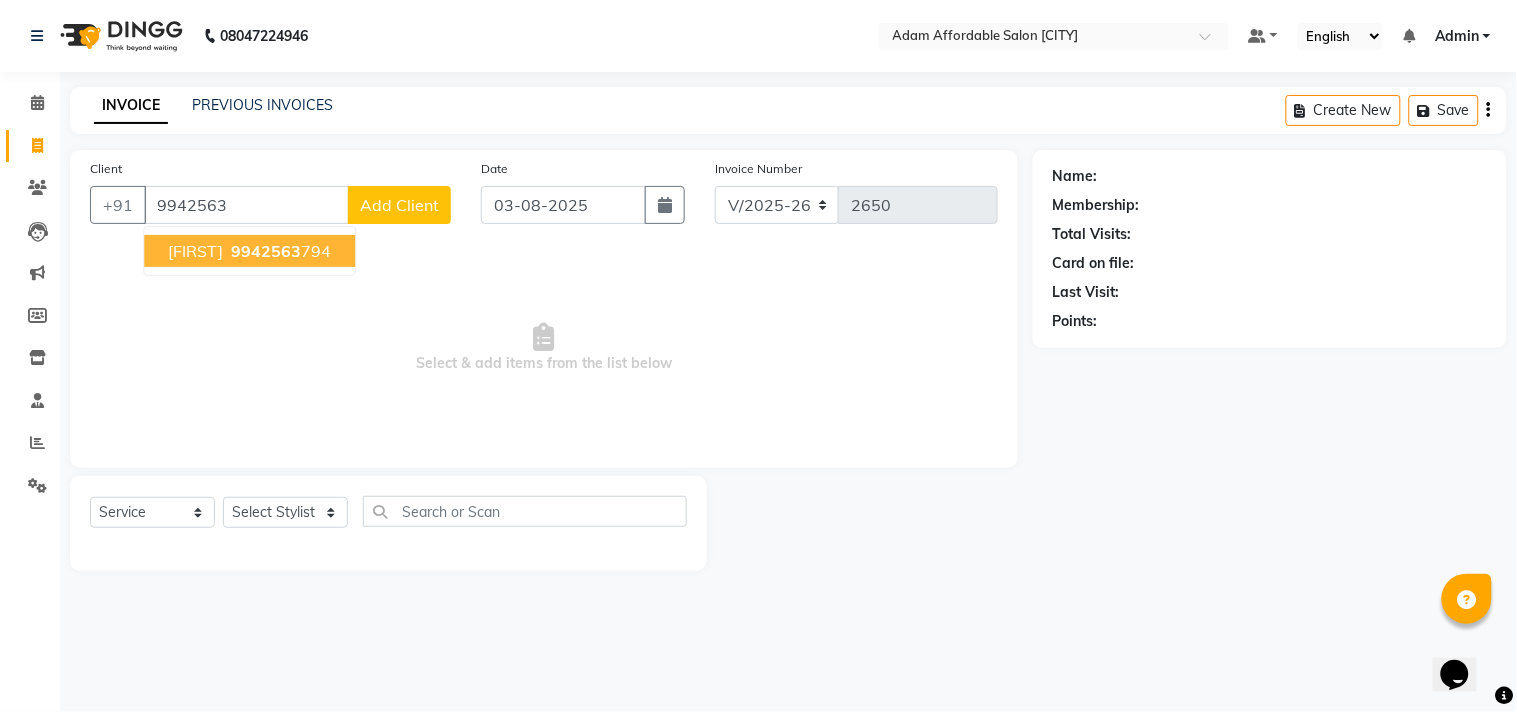 click on "[FIRST]   [PHONE]" at bounding box center (249, 251) 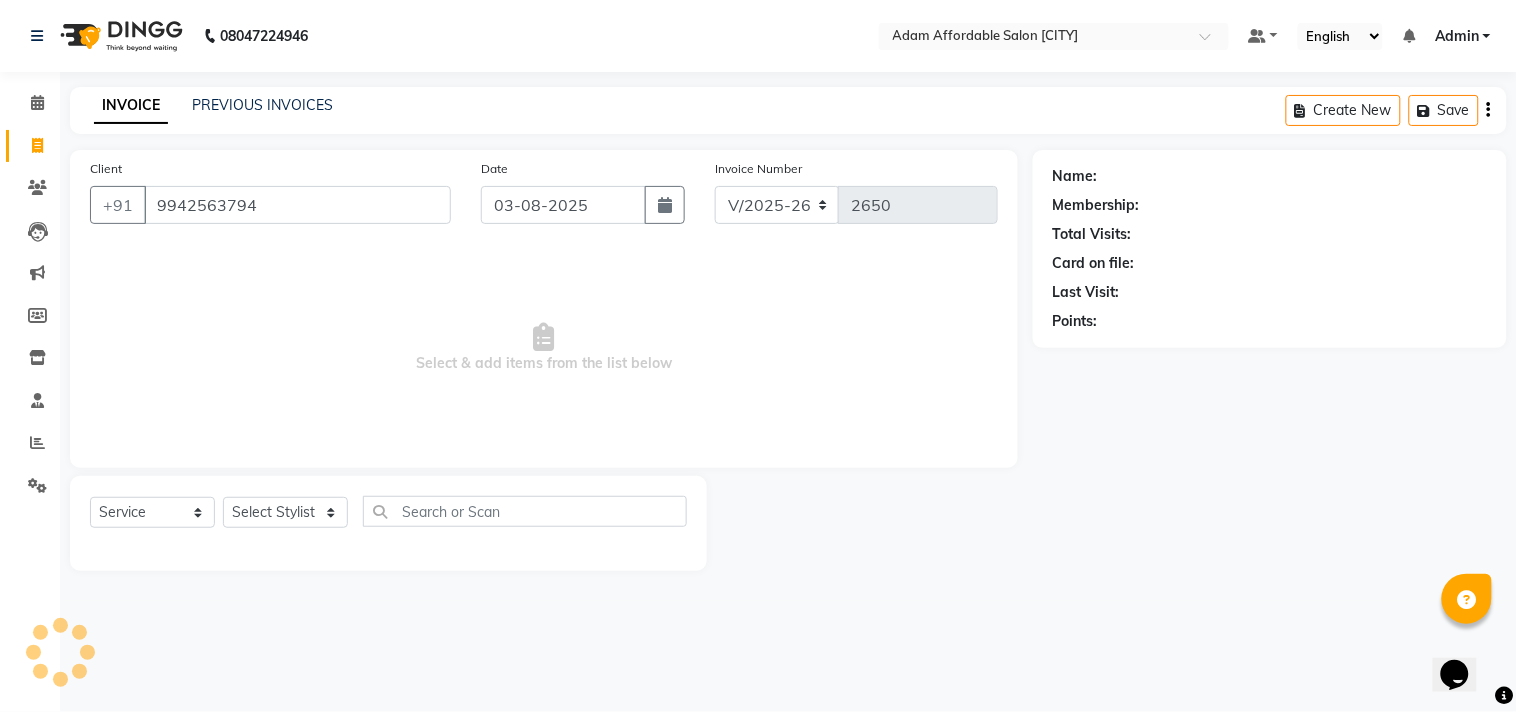 type on "9942563794" 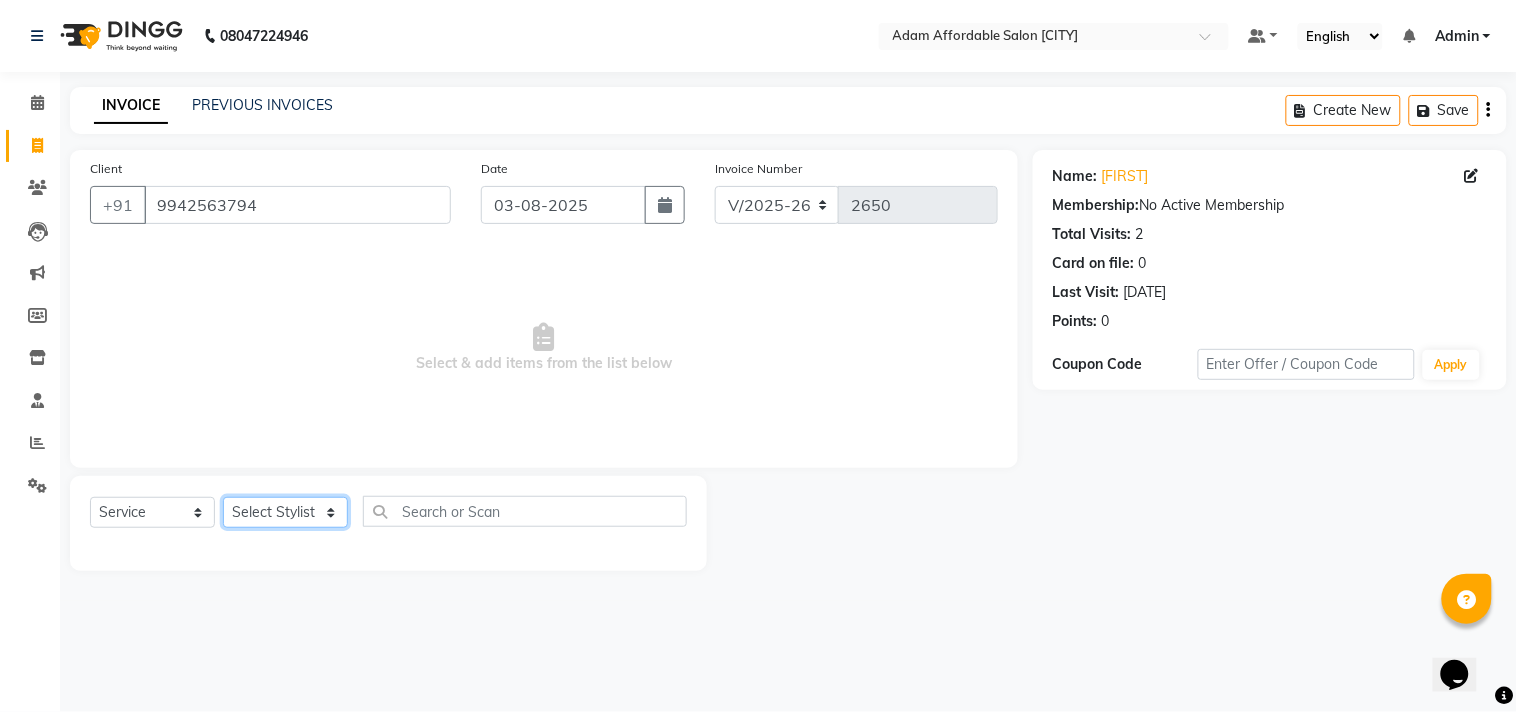 click on "Select Stylist Admin [FIRST] [FIRST] [FIRST] [FIRST] [FIRST] [FIRST] [FIRST] [FIRST] [FIRST]" 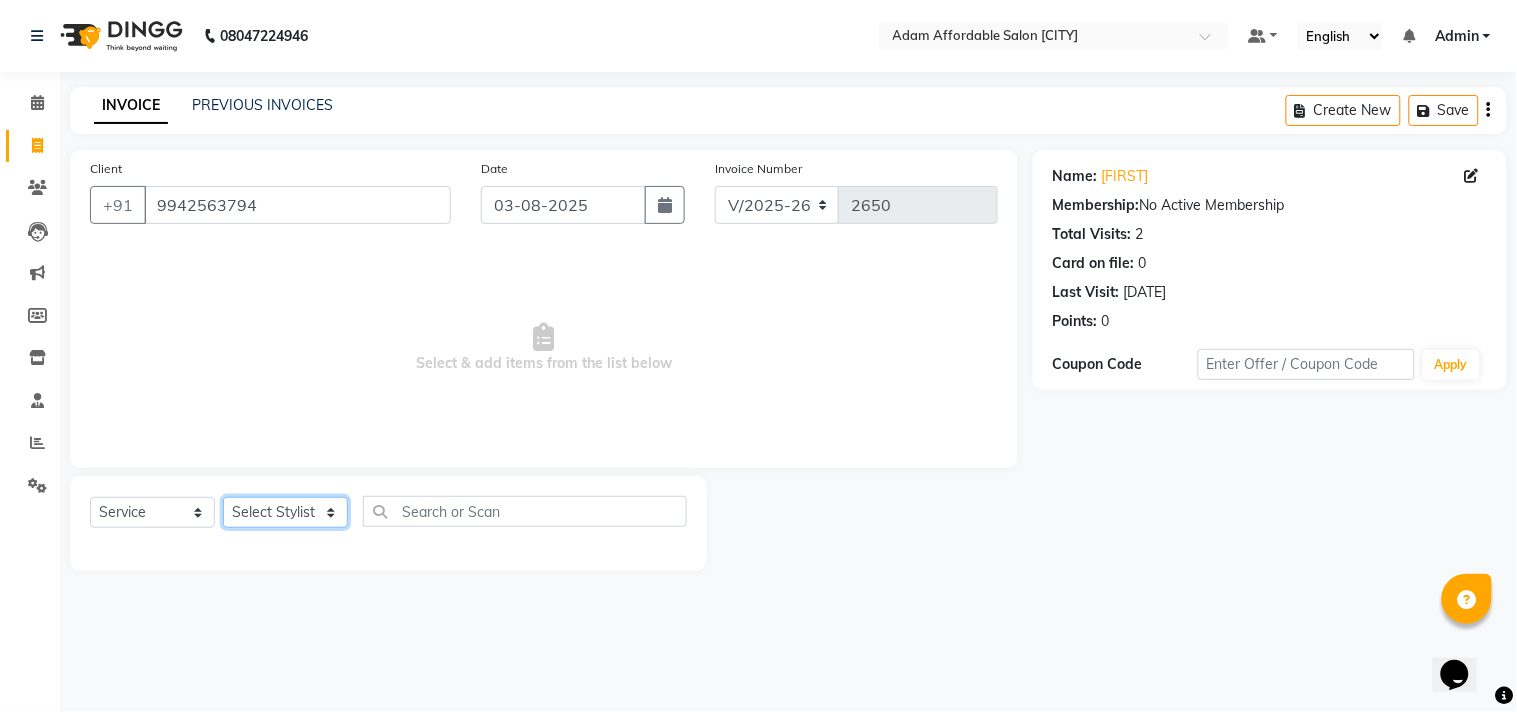 select on "85800" 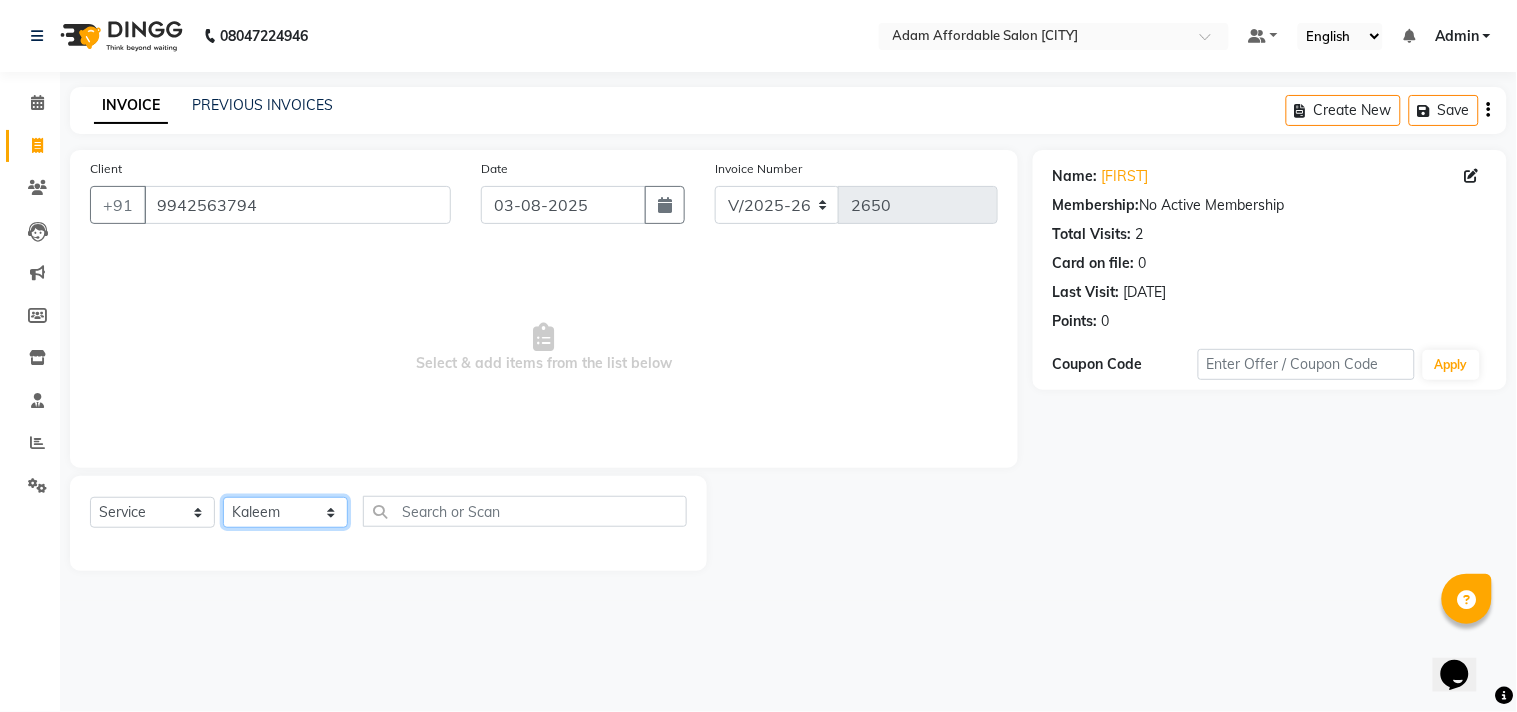click on "Select Stylist Admin [FIRST] [FIRST] [FIRST] [FIRST] [FIRST] [FIRST] [FIRST] [FIRST] [FIRST]" 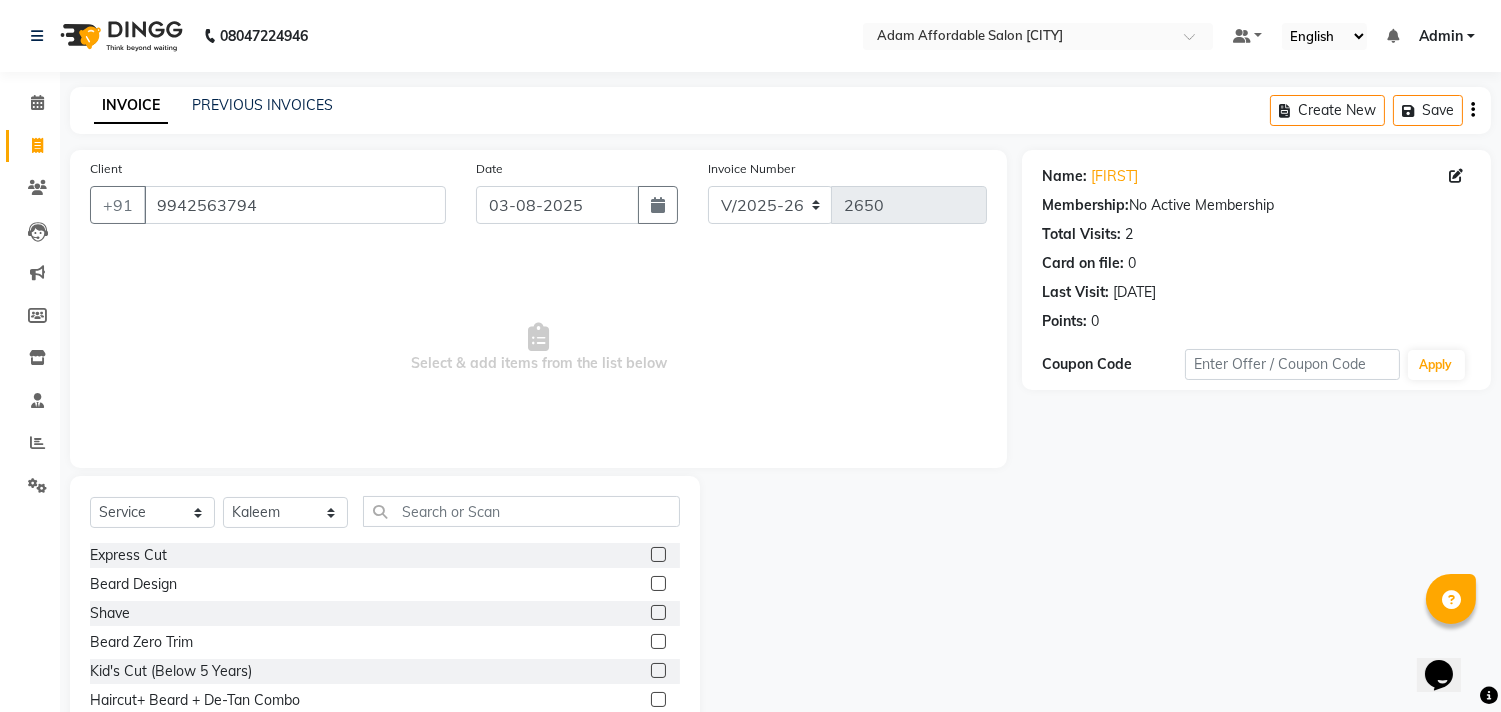click 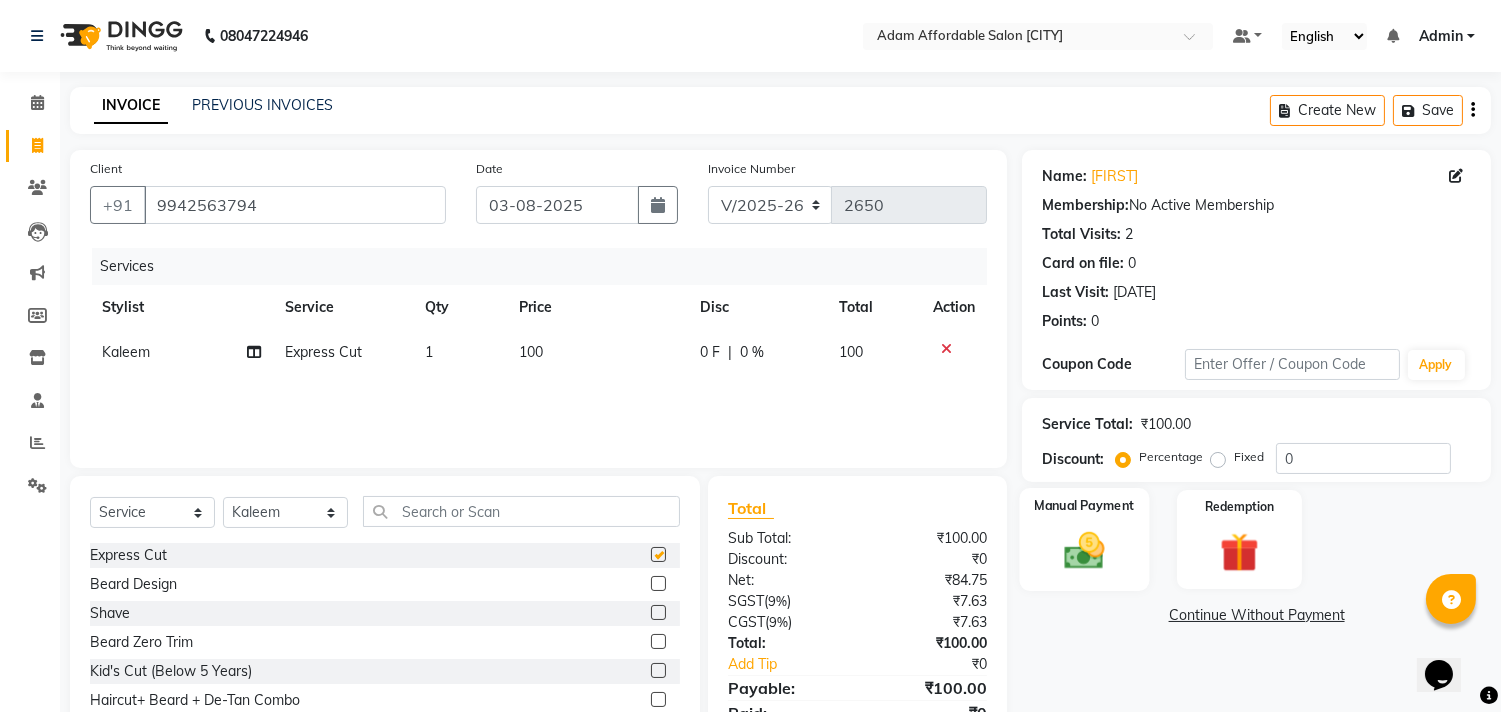 checkbox on "false" 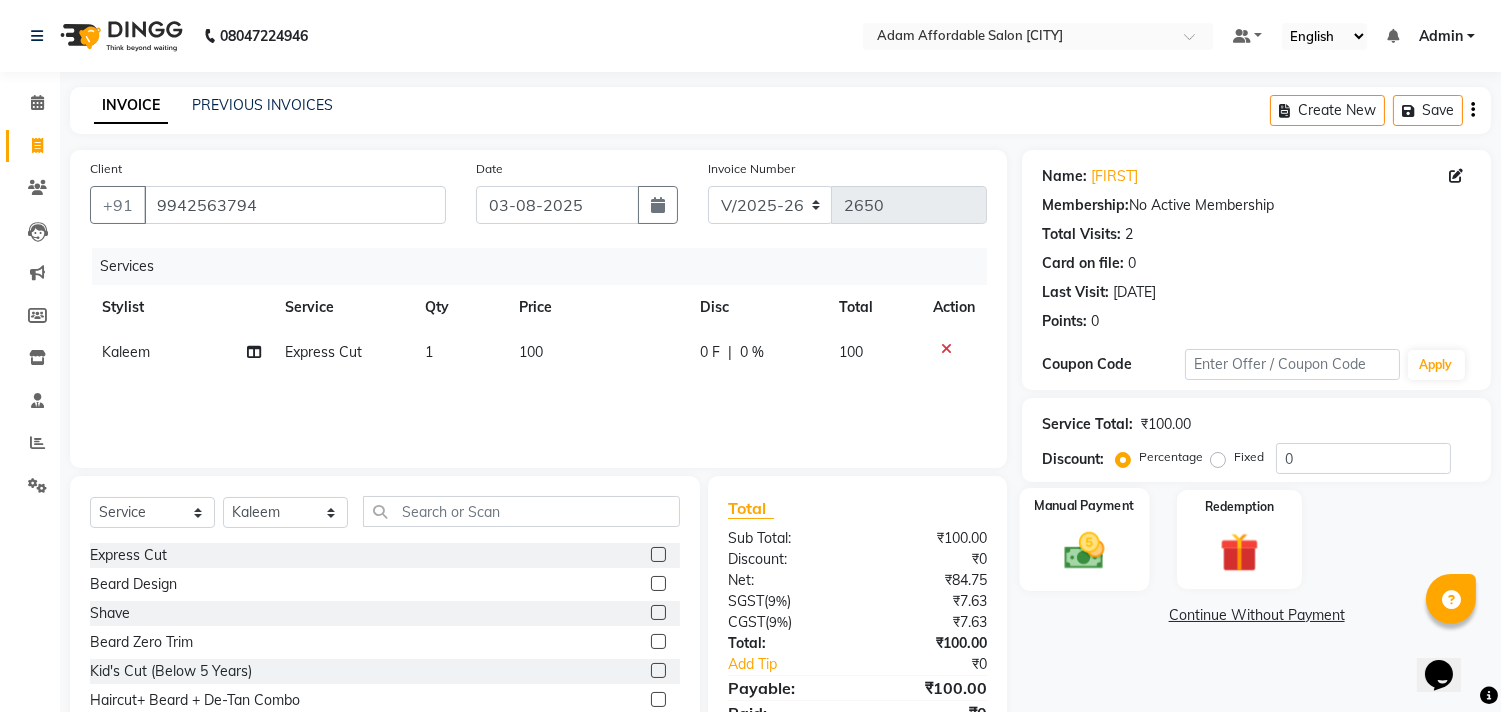 click on "Manual Payment" 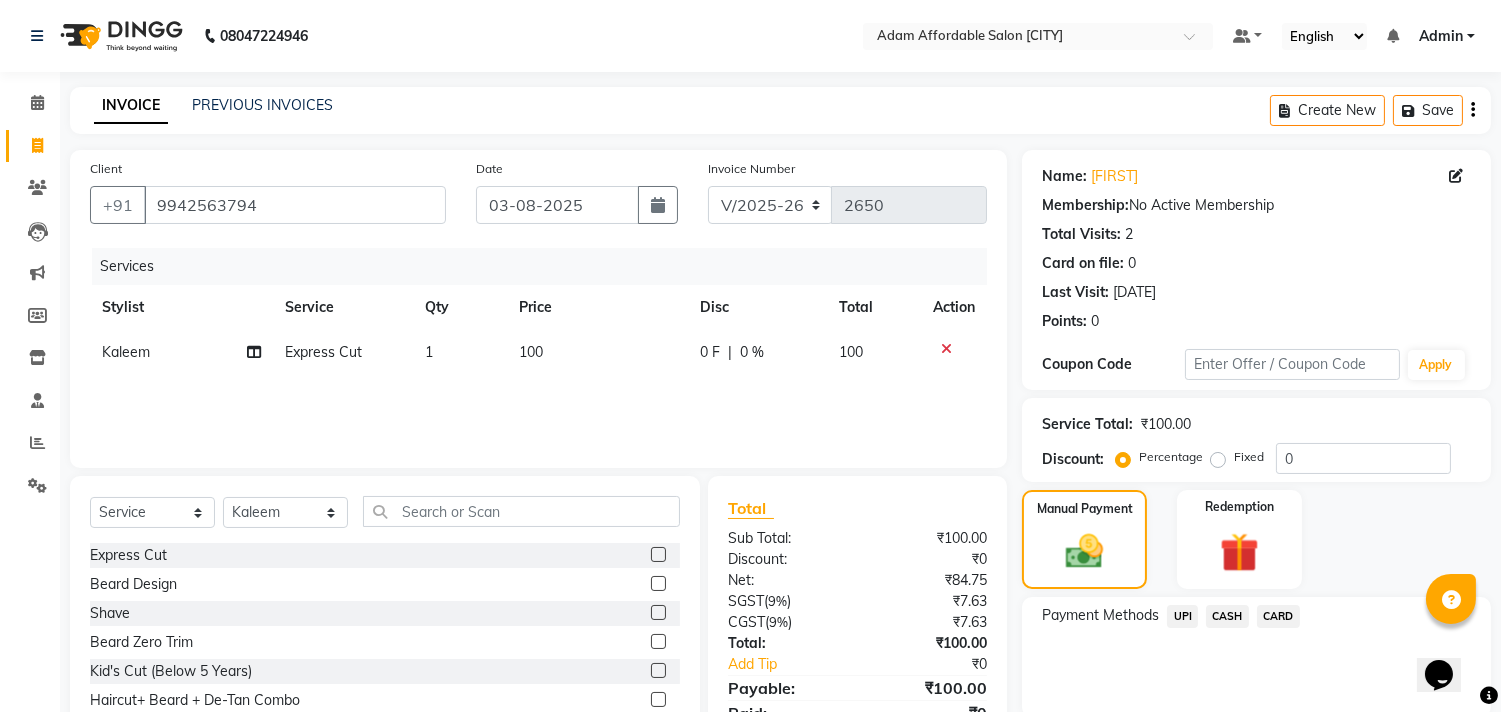 click on "CASH" 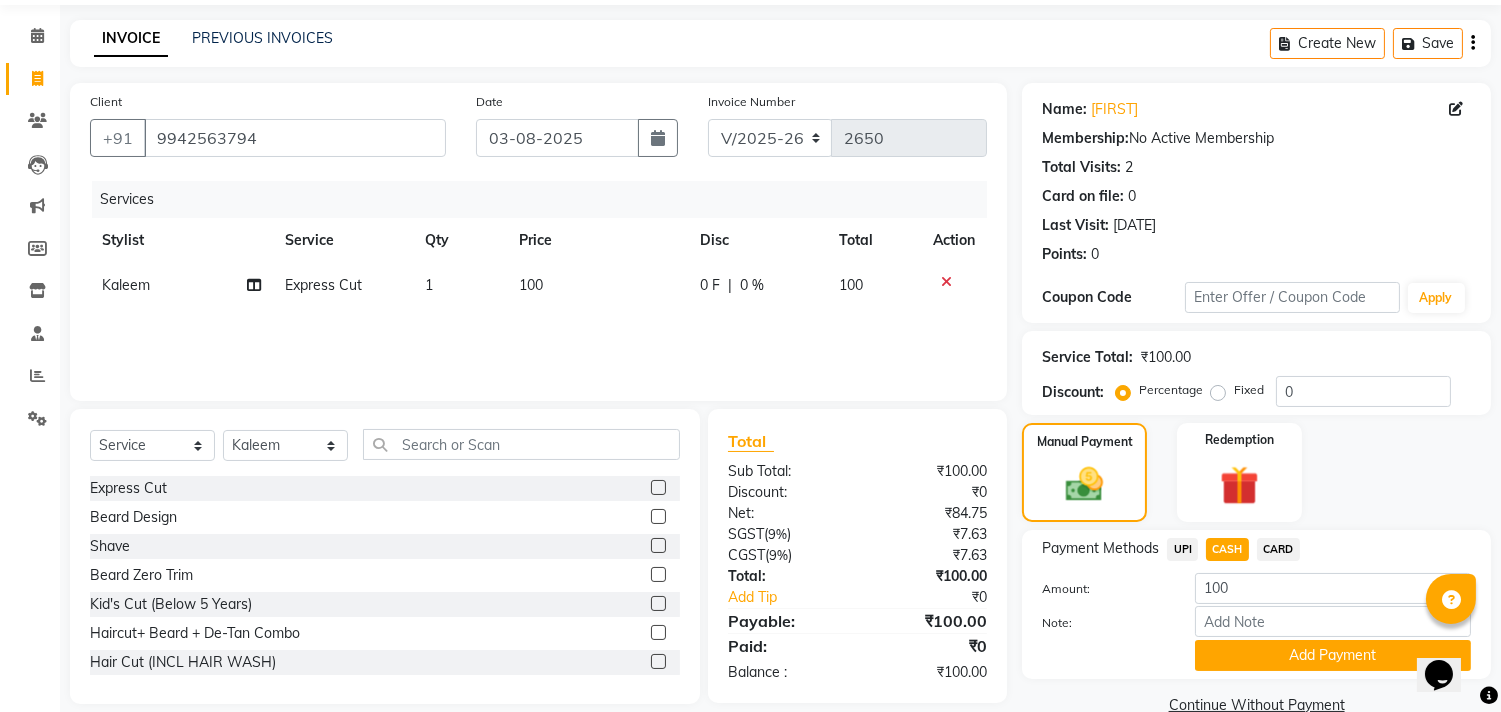 scroll, scrollTop: 104, scrollLeft: 0, axis: vertical 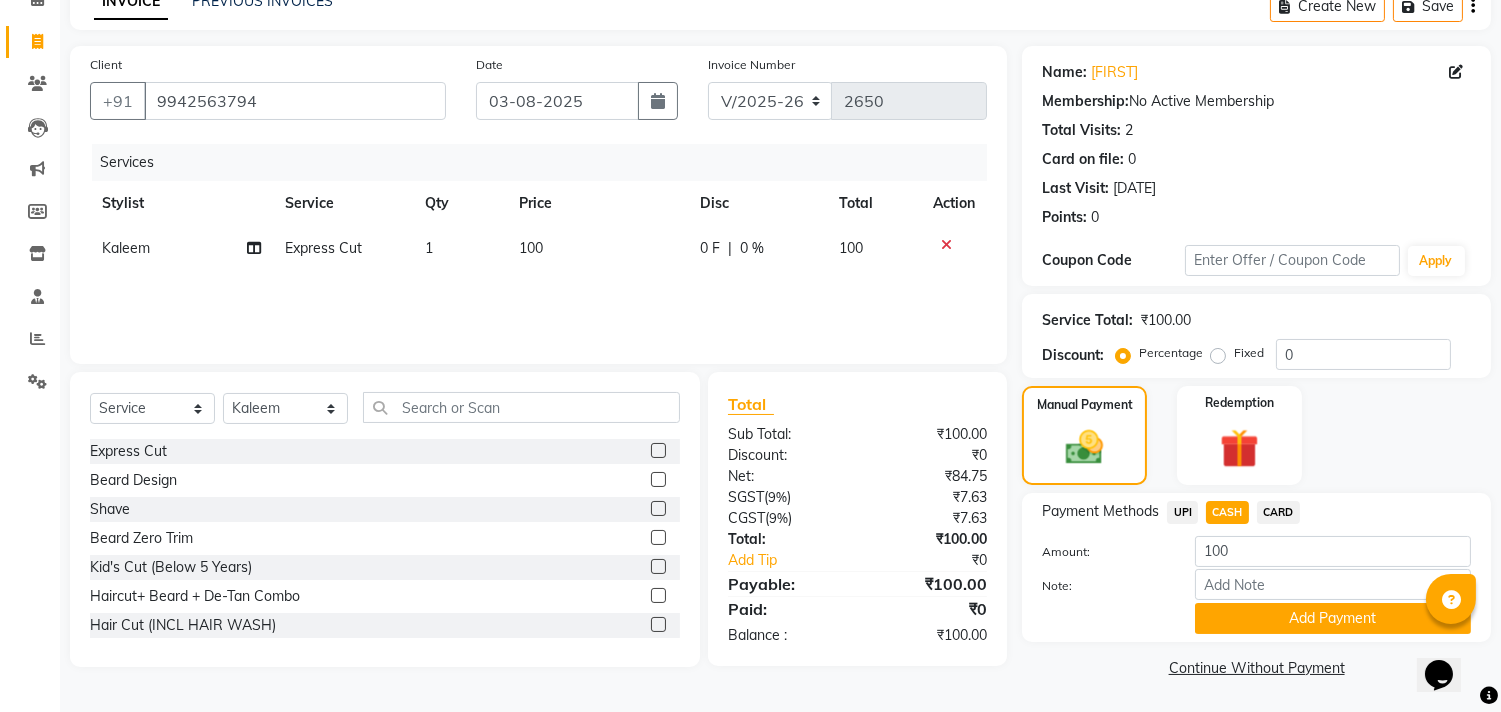 click on "Add Payment" 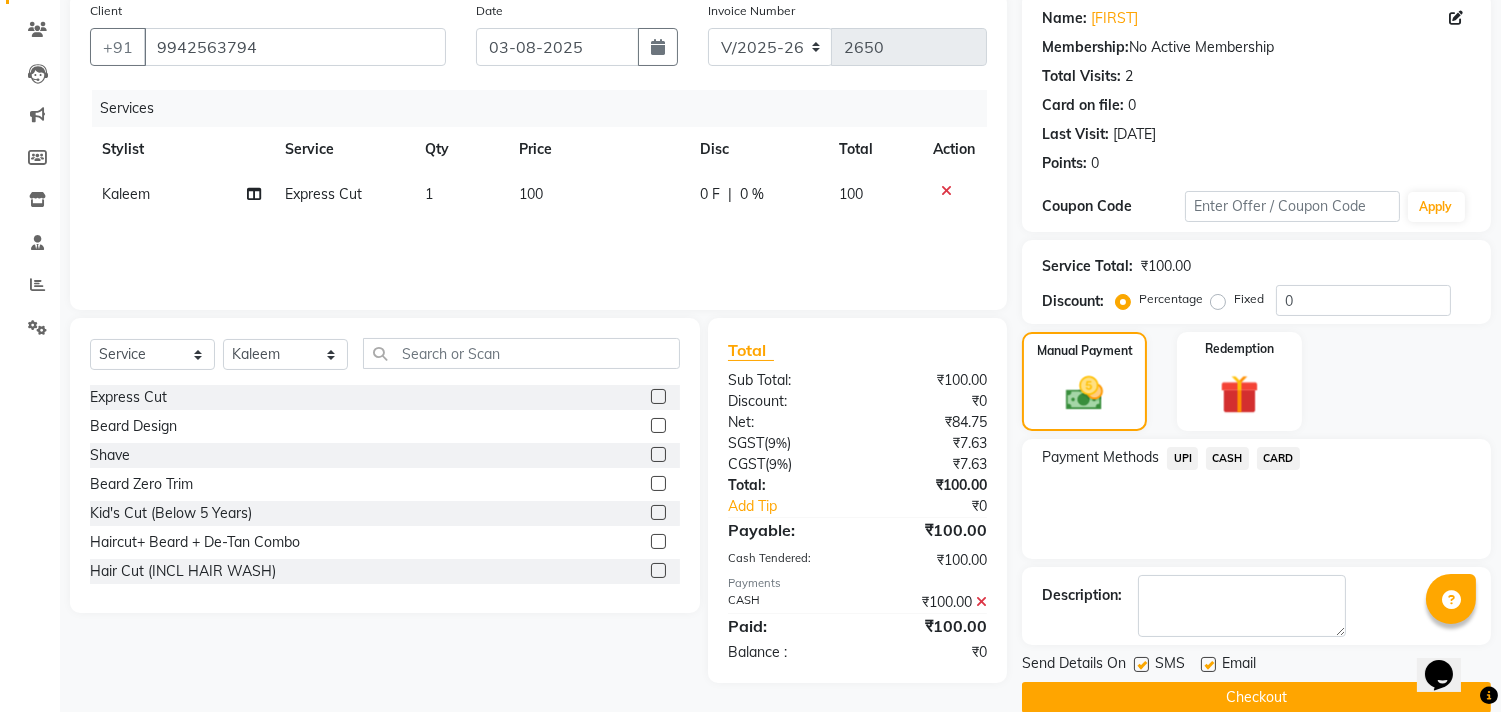 scroll, scrollTop: 187, scrollLeft: 0, axis: vertical 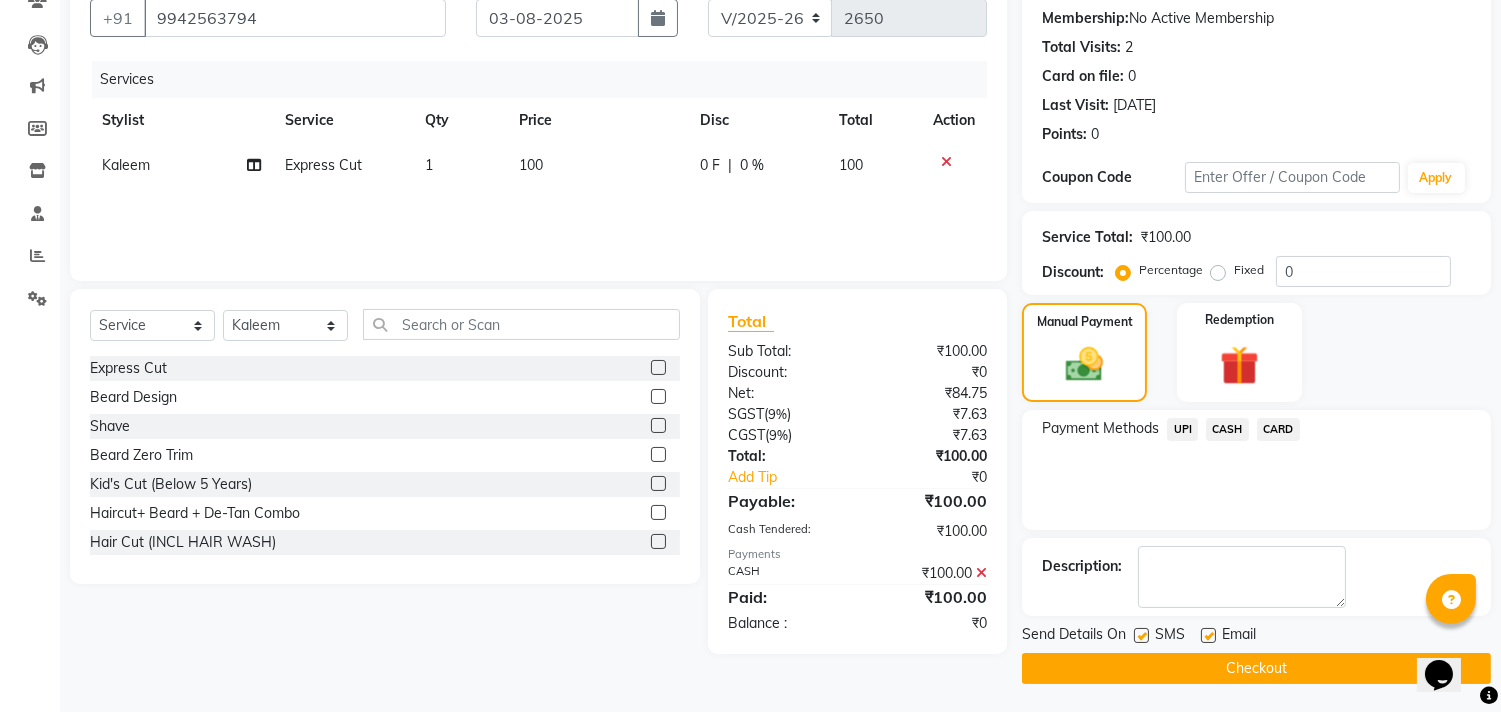 click on "Send Details On SMS Email  Checkout" 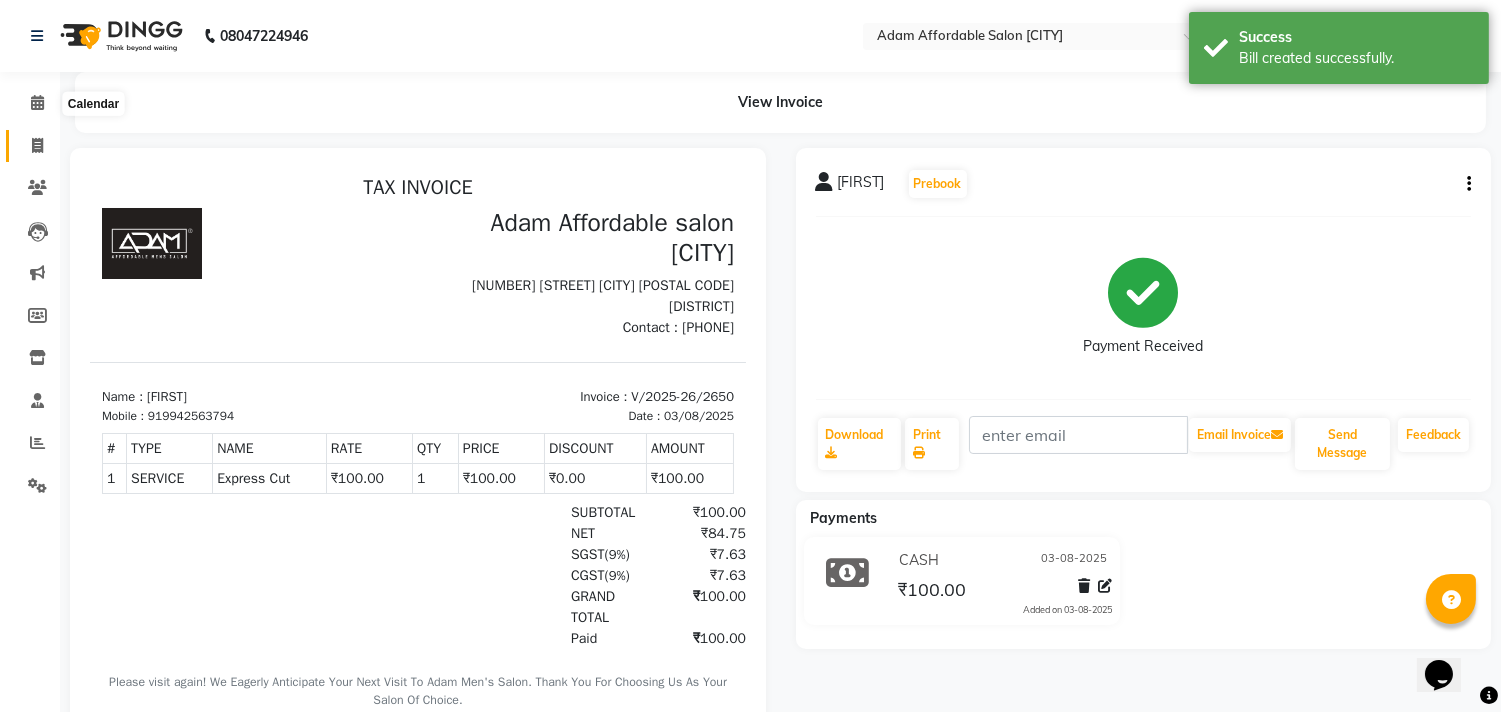 scroll, scrollTop: 0, scrollLeft: 0, axis: both 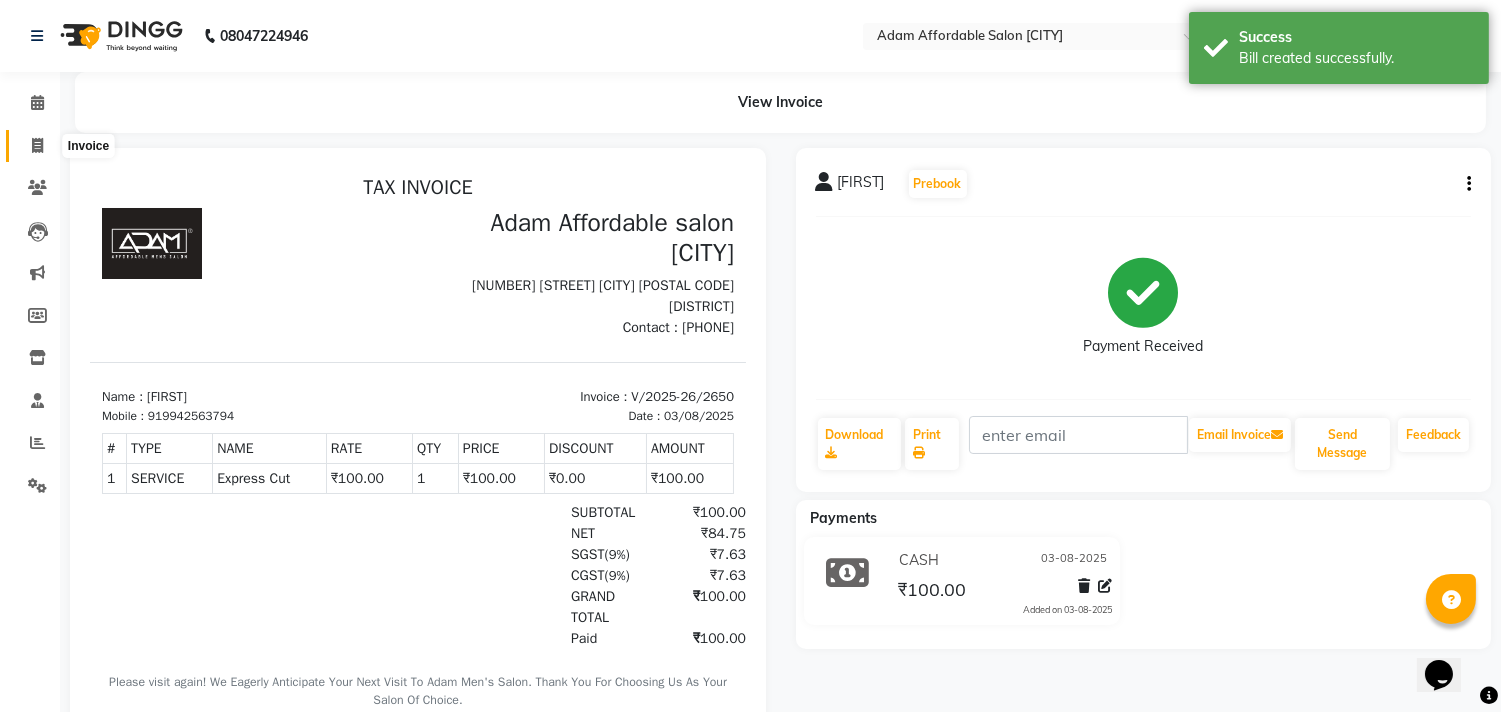 click 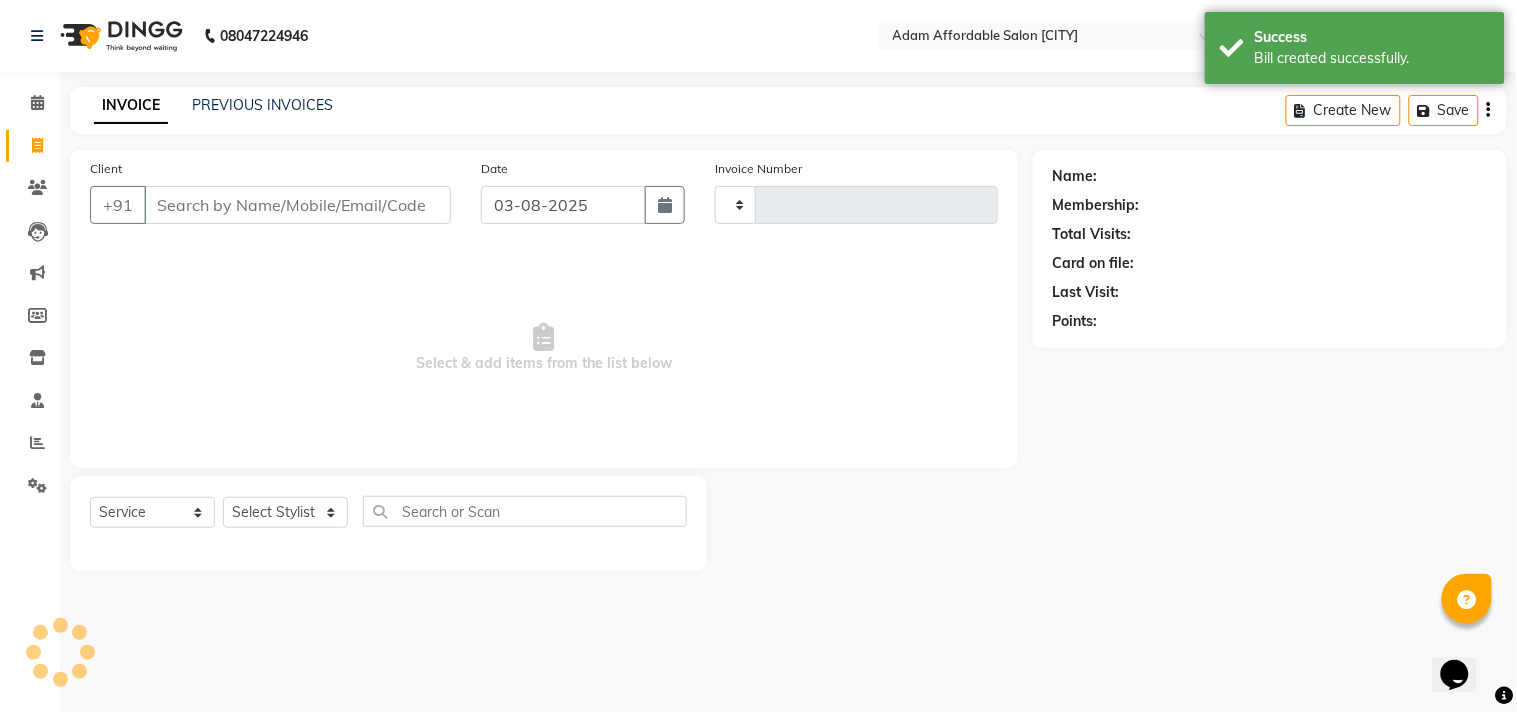type on "2651" 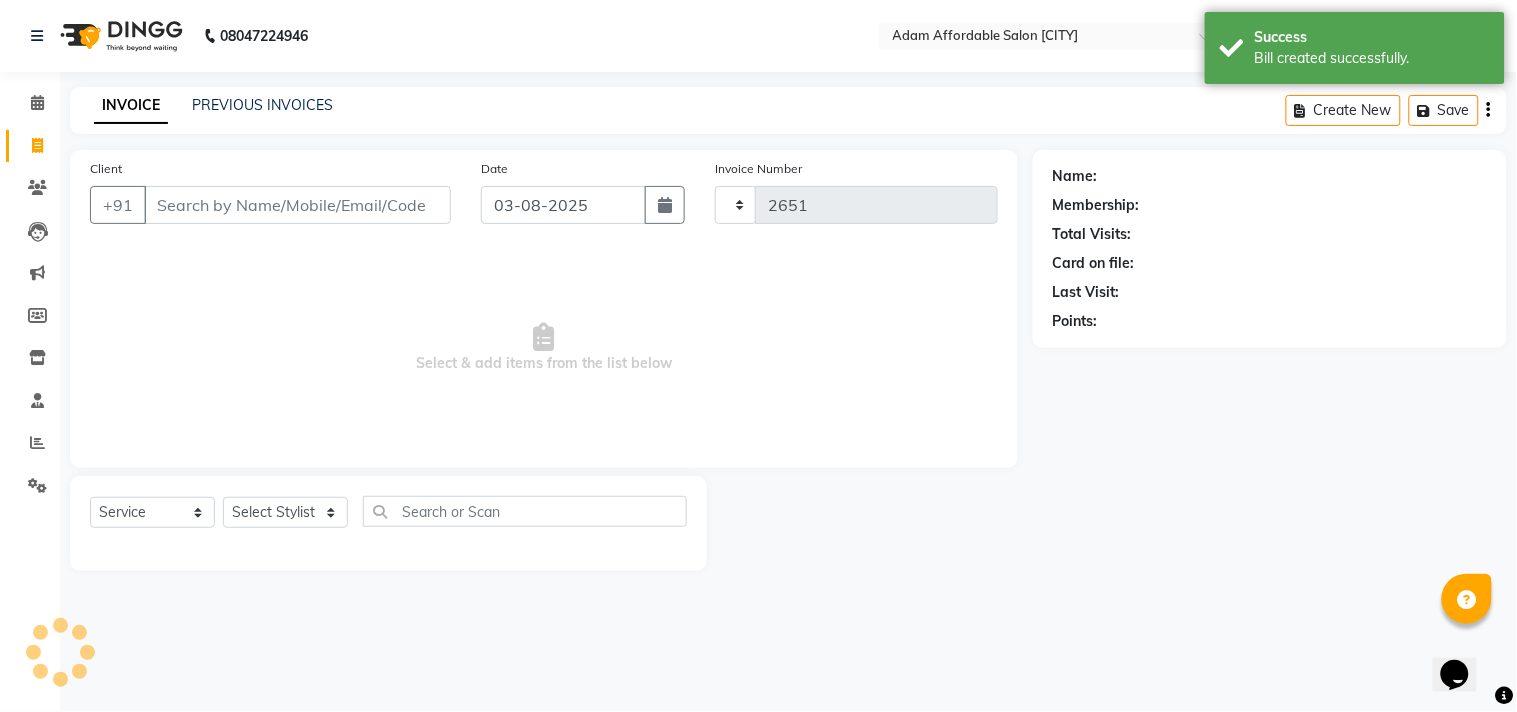 select on "8329" 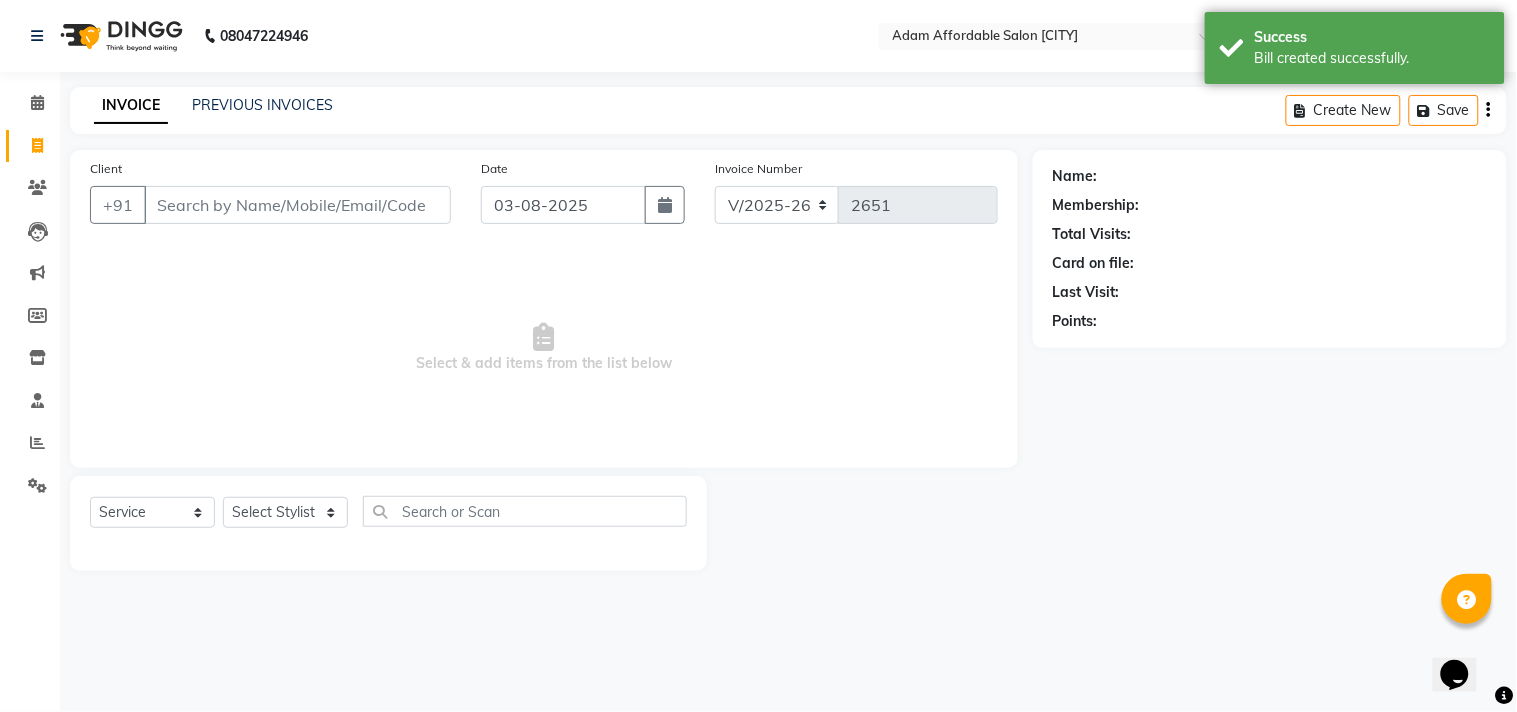 click on "Client" at bounding box center [297, 205] 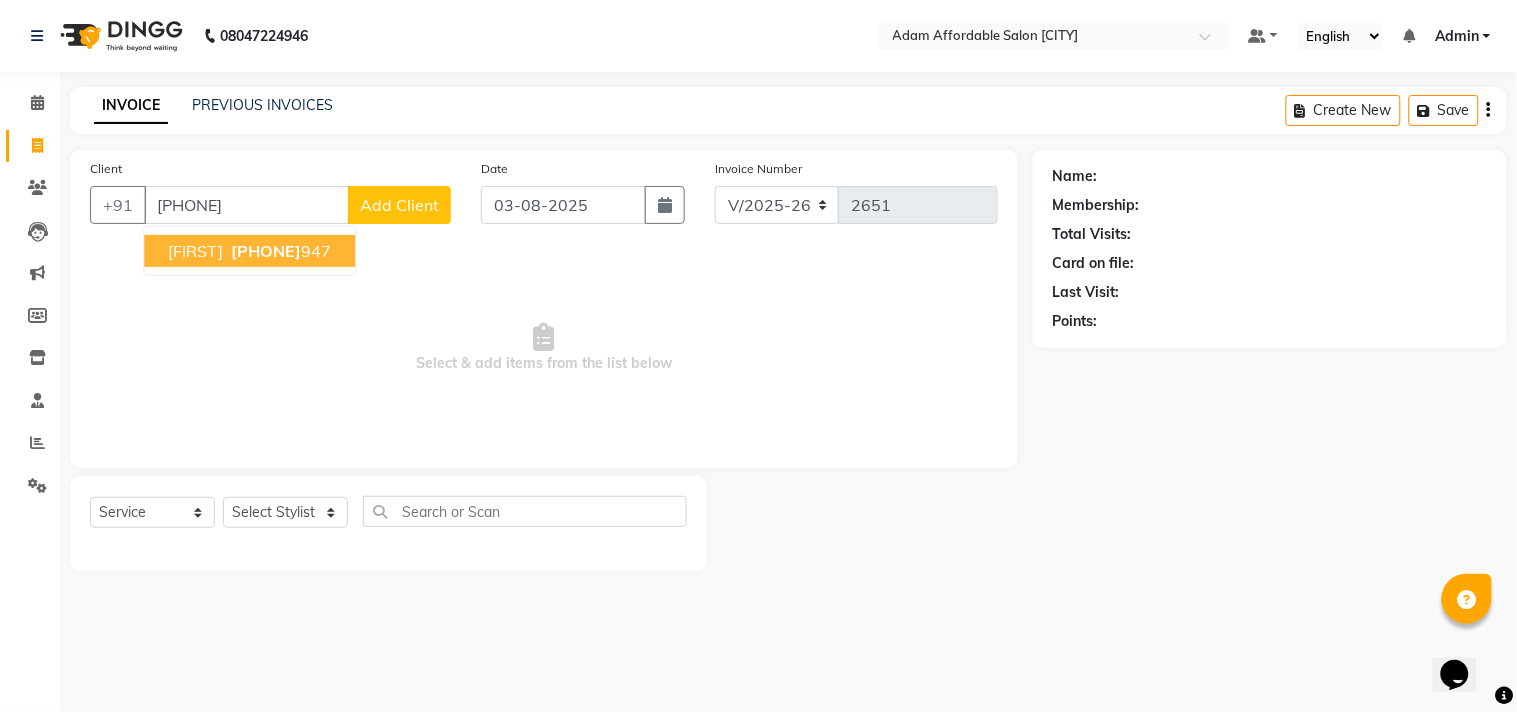 click on "[FIRST]   [PHONE] [PHONE]" at bounding box center [249, 251] 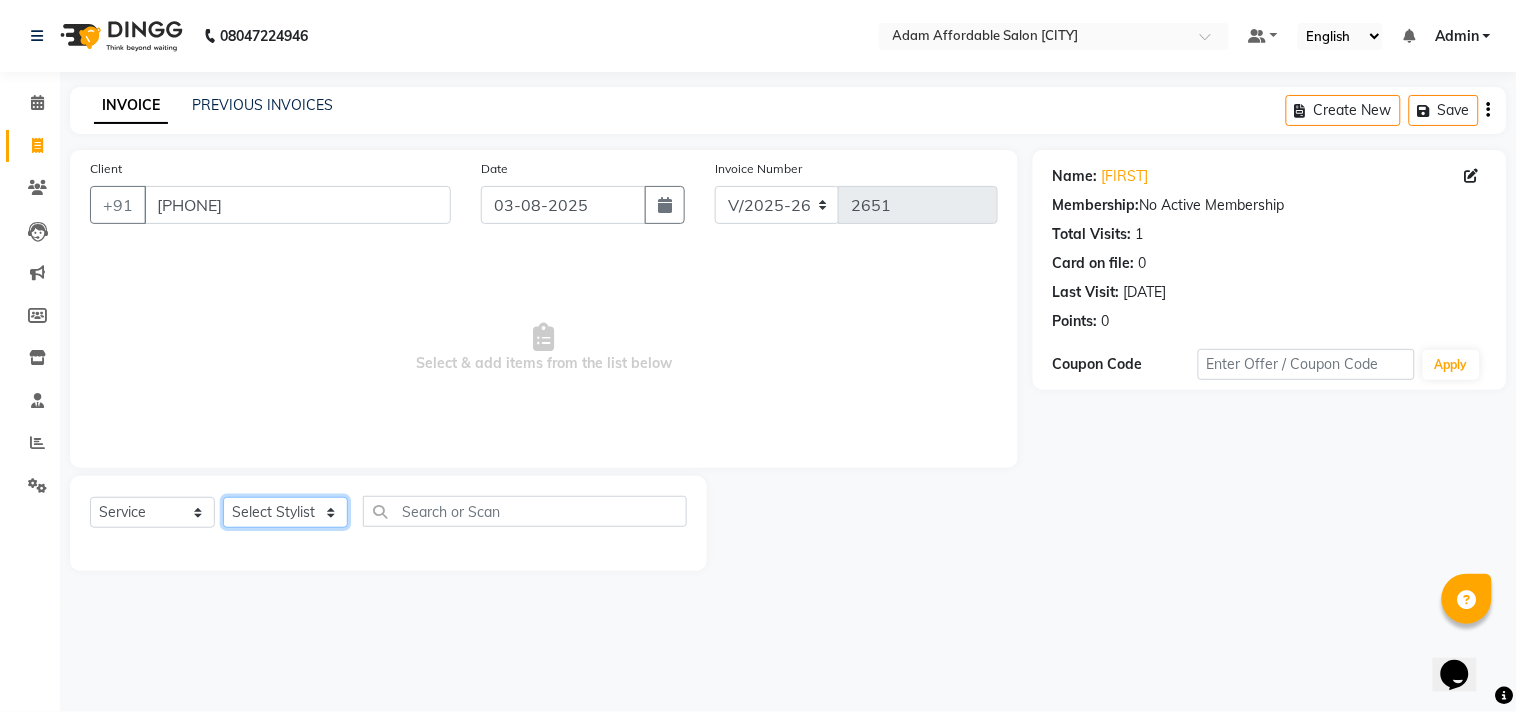 click on "Select Stylist Admin [FIRST] [FIRST] [FIRST] [FIRST] [FIRST] [FIRST] [FIRST] [FIRST] [FIRST]" 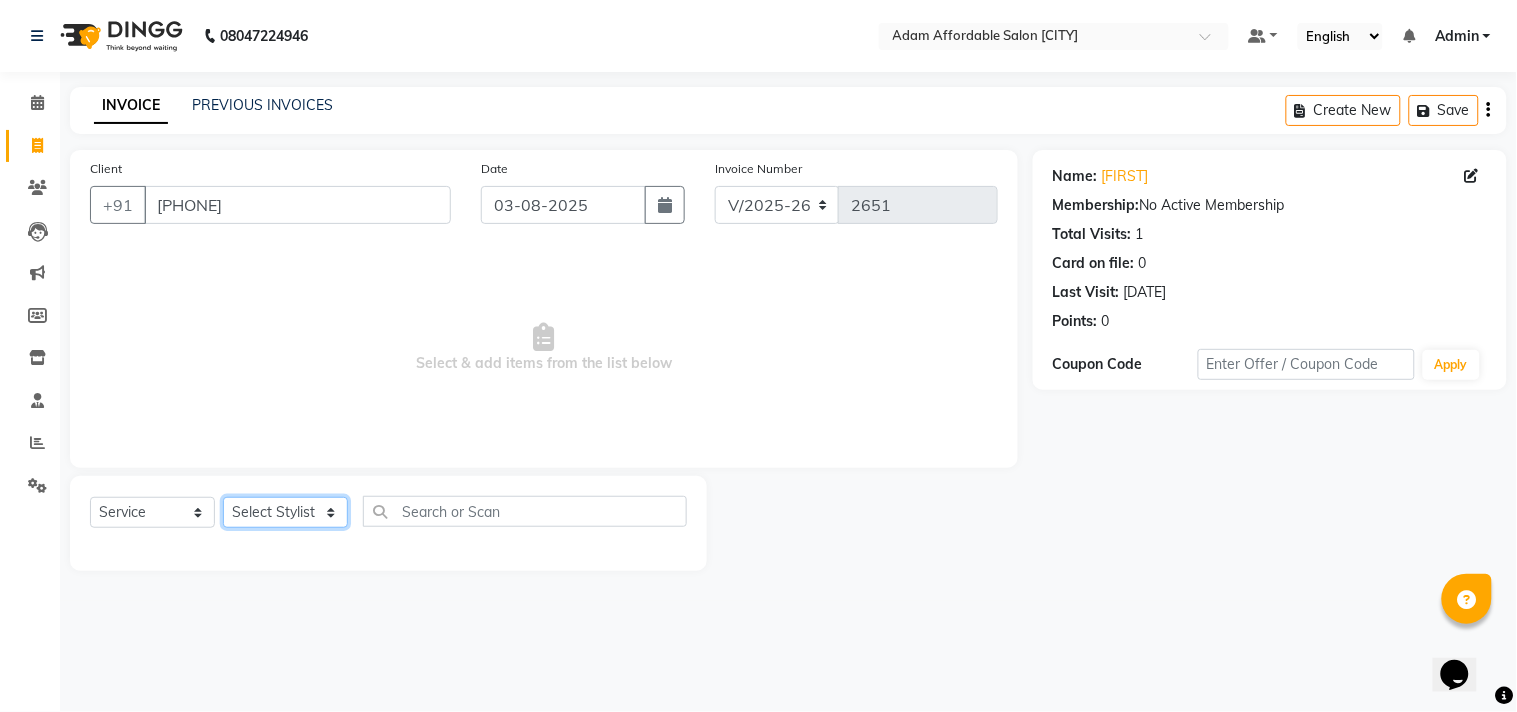 select on "85800" 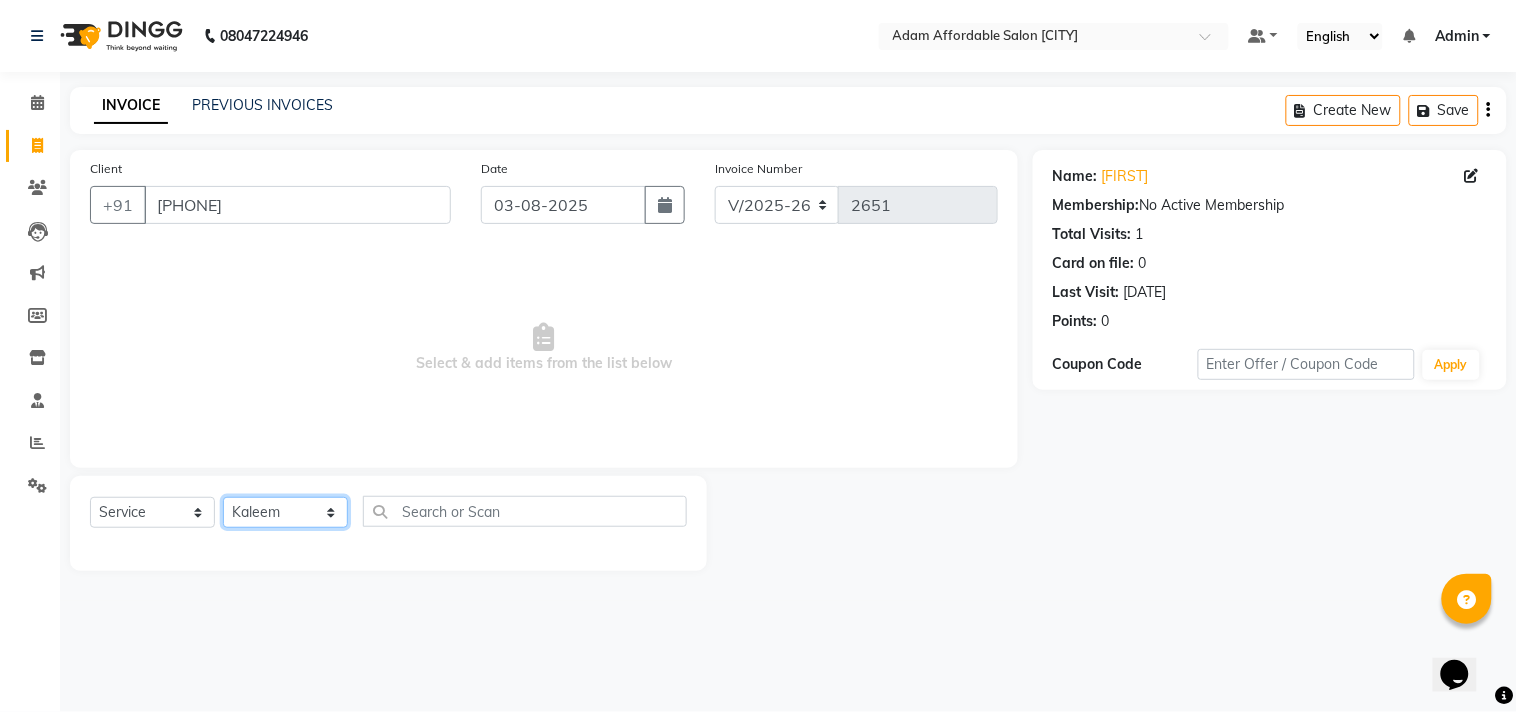 click on "Select Stylist Admin [FIRST] [FIRST] [FIRST] [FIRST] [FIRST] [FIRST] [FIRST] [FIRST] [FIRST]" 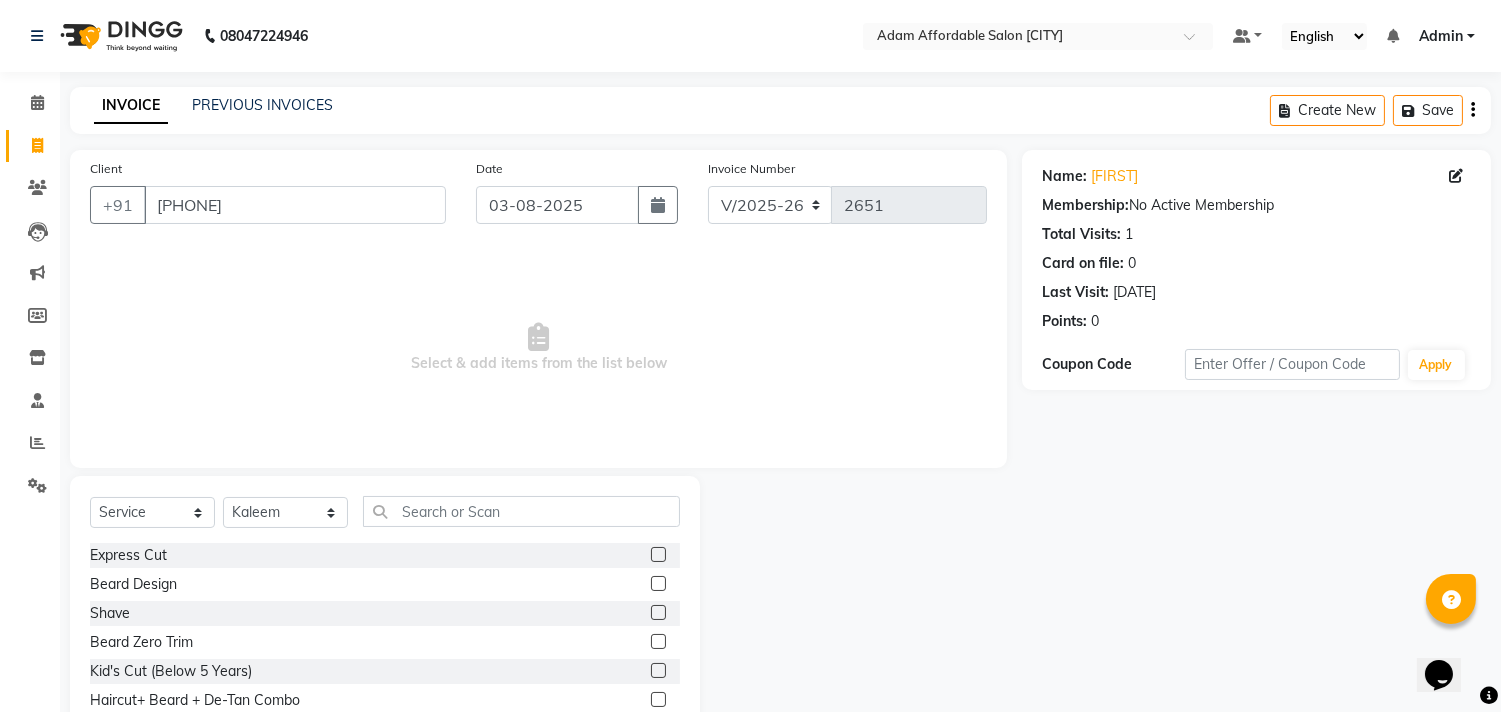 click 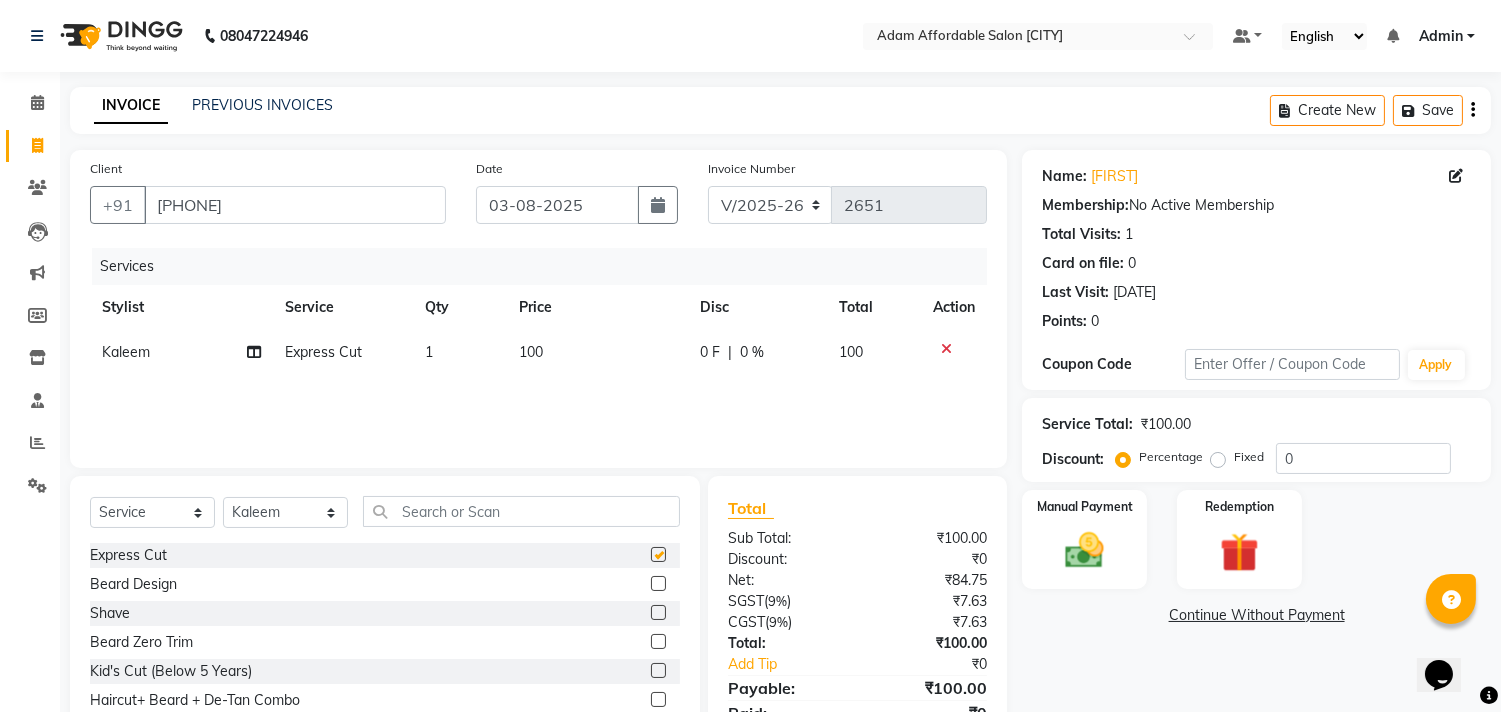 checkbox on "false" 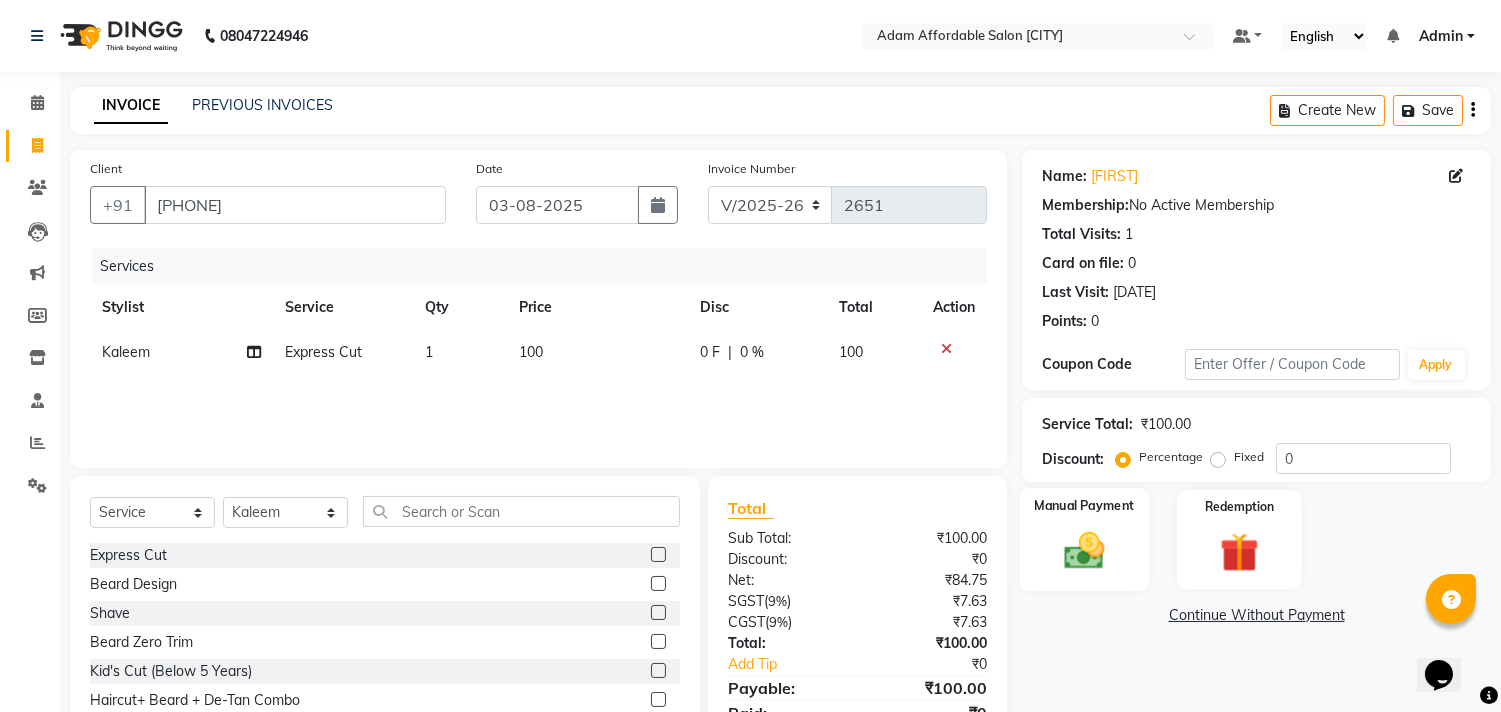 click 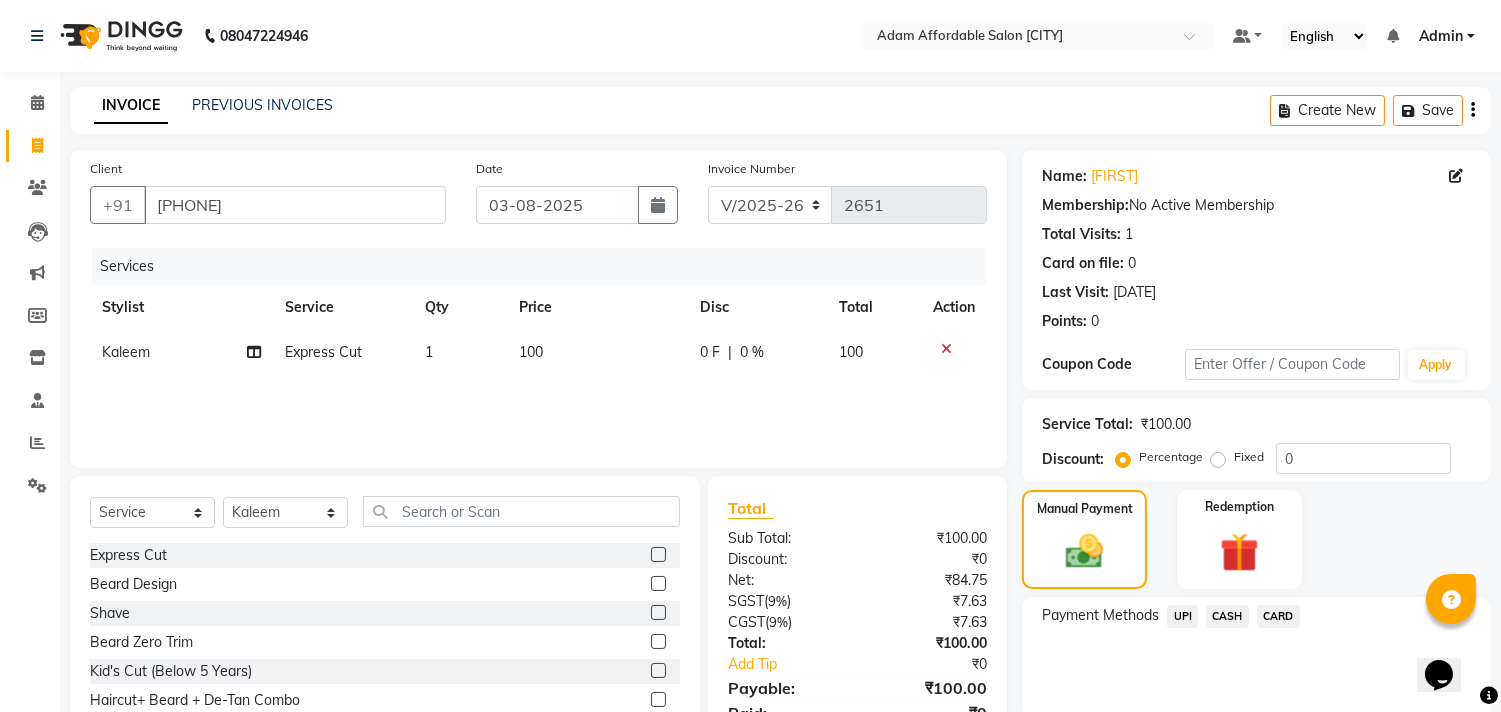 click on "CASH" 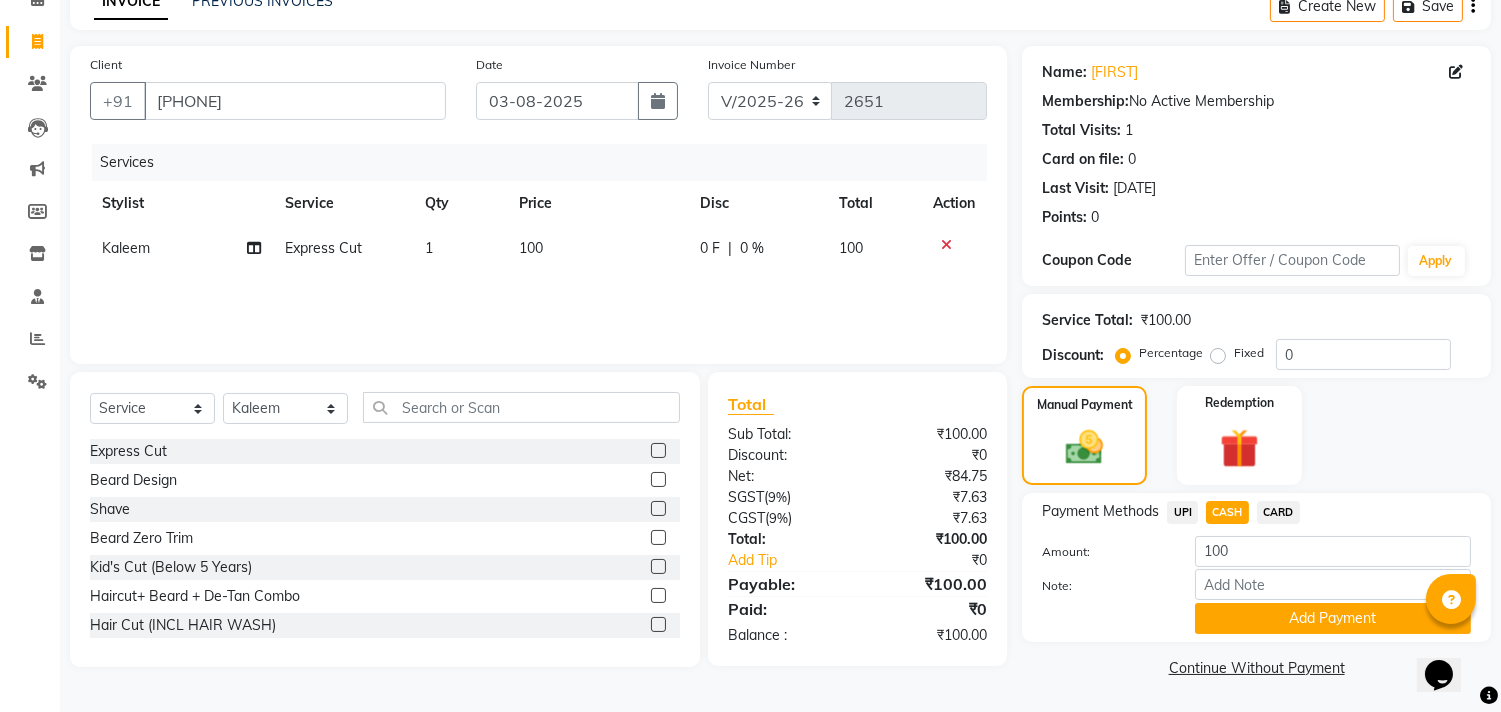 click on "Add Payment" 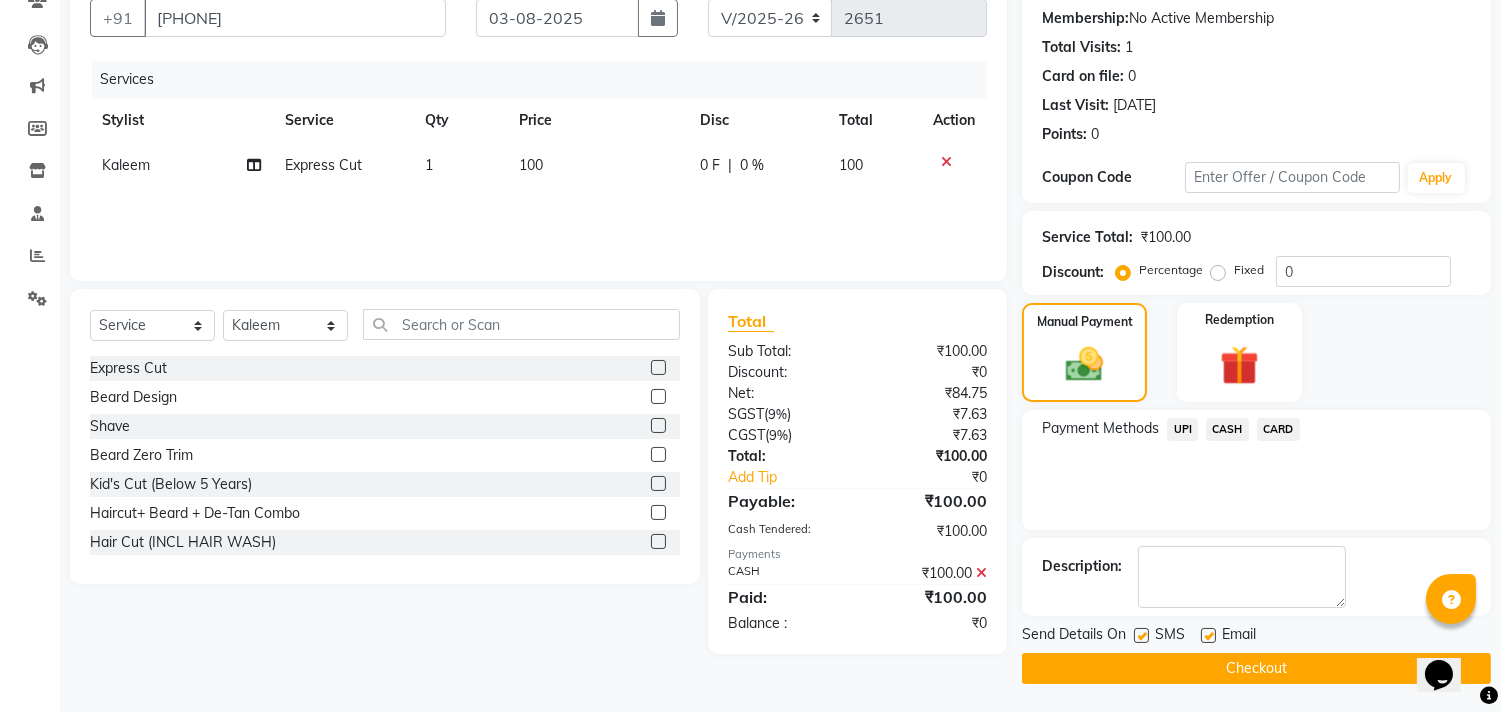 click on "Checkout" 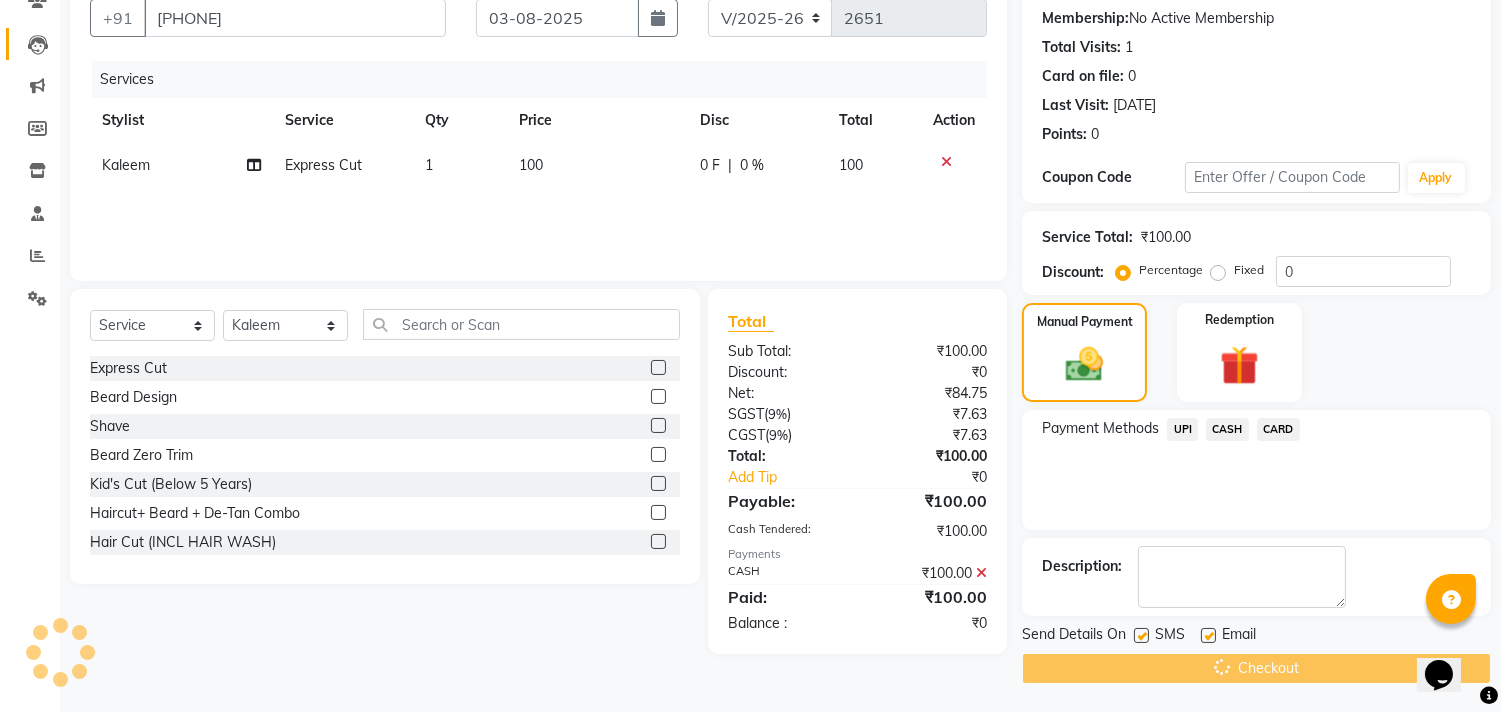 scroll, scrollTop: 92, scrollLeft: 0, axis: vertical 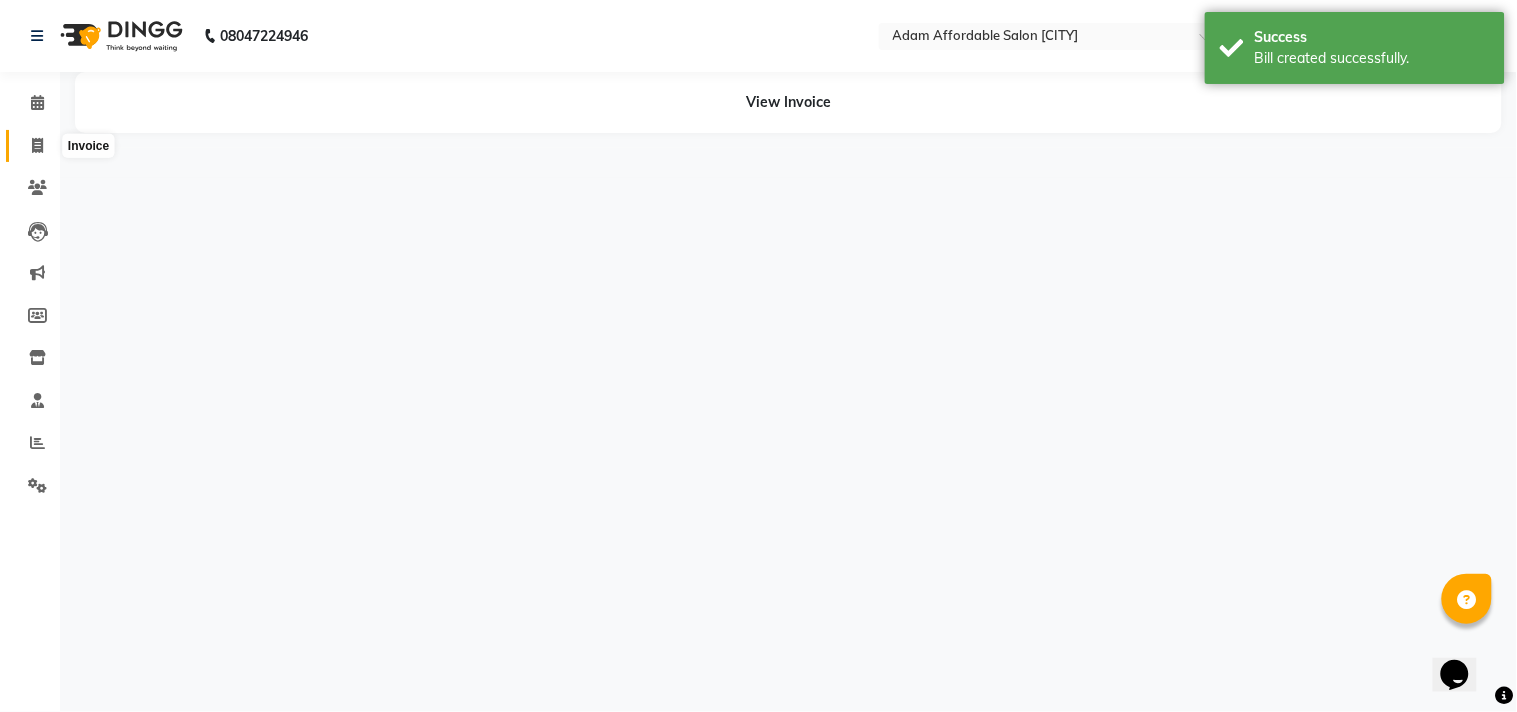 click 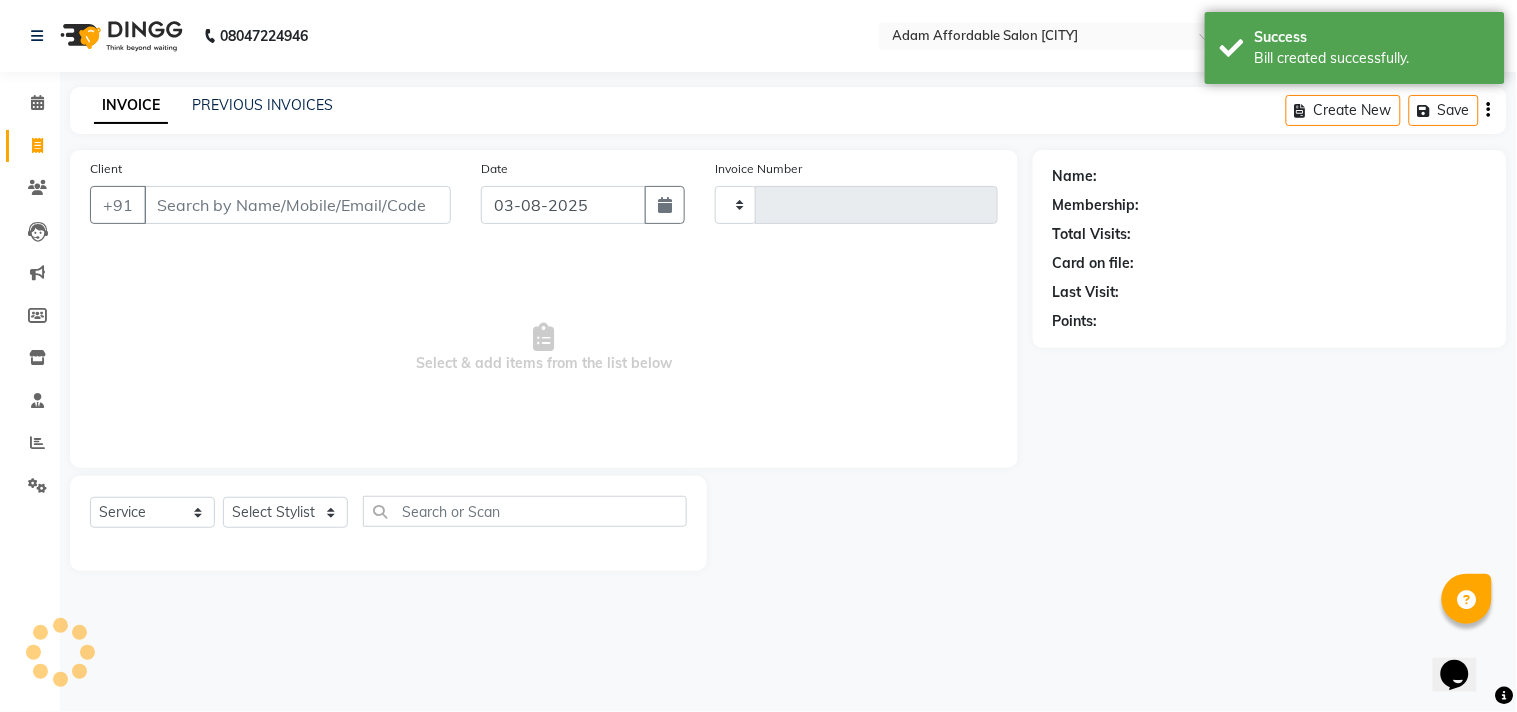 type on "2652" 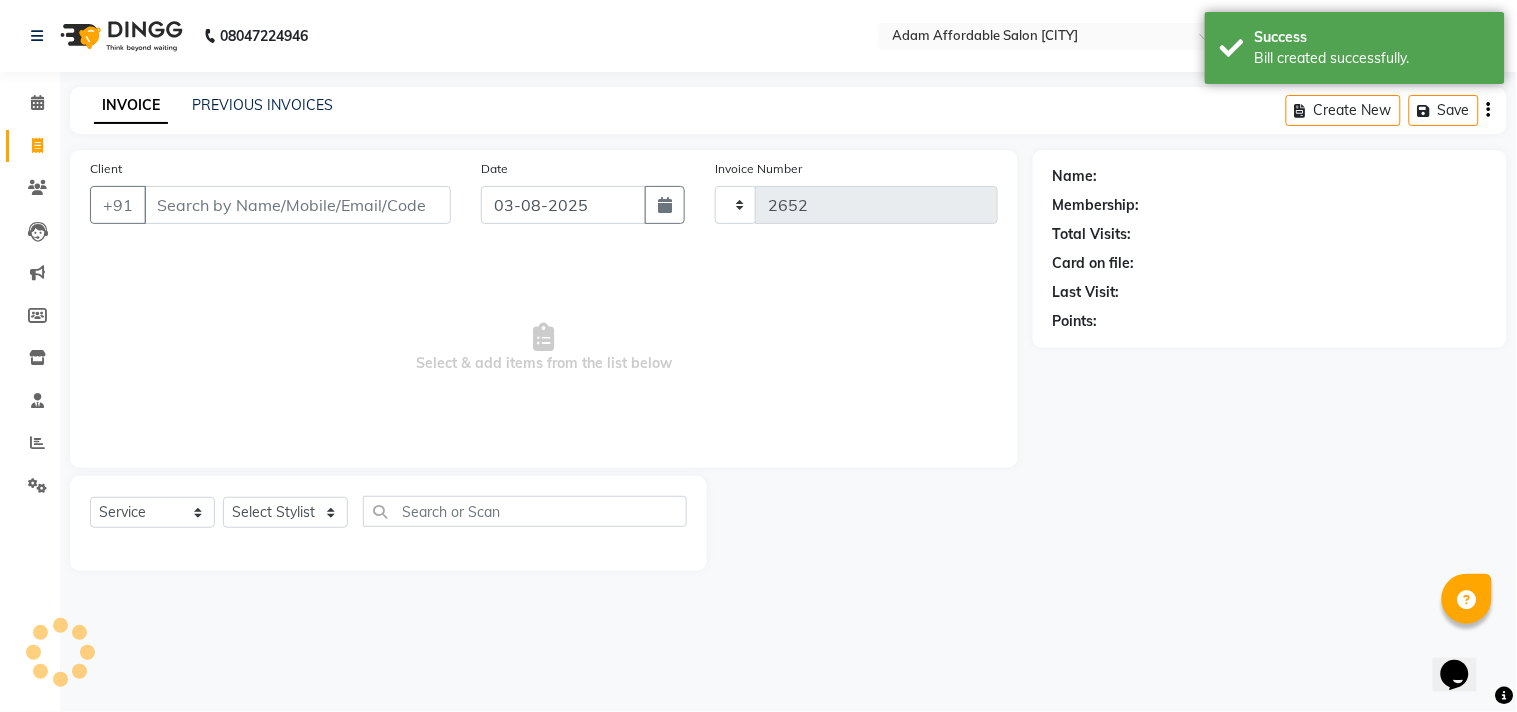 click on "Client" at bounding box center (297, 205) 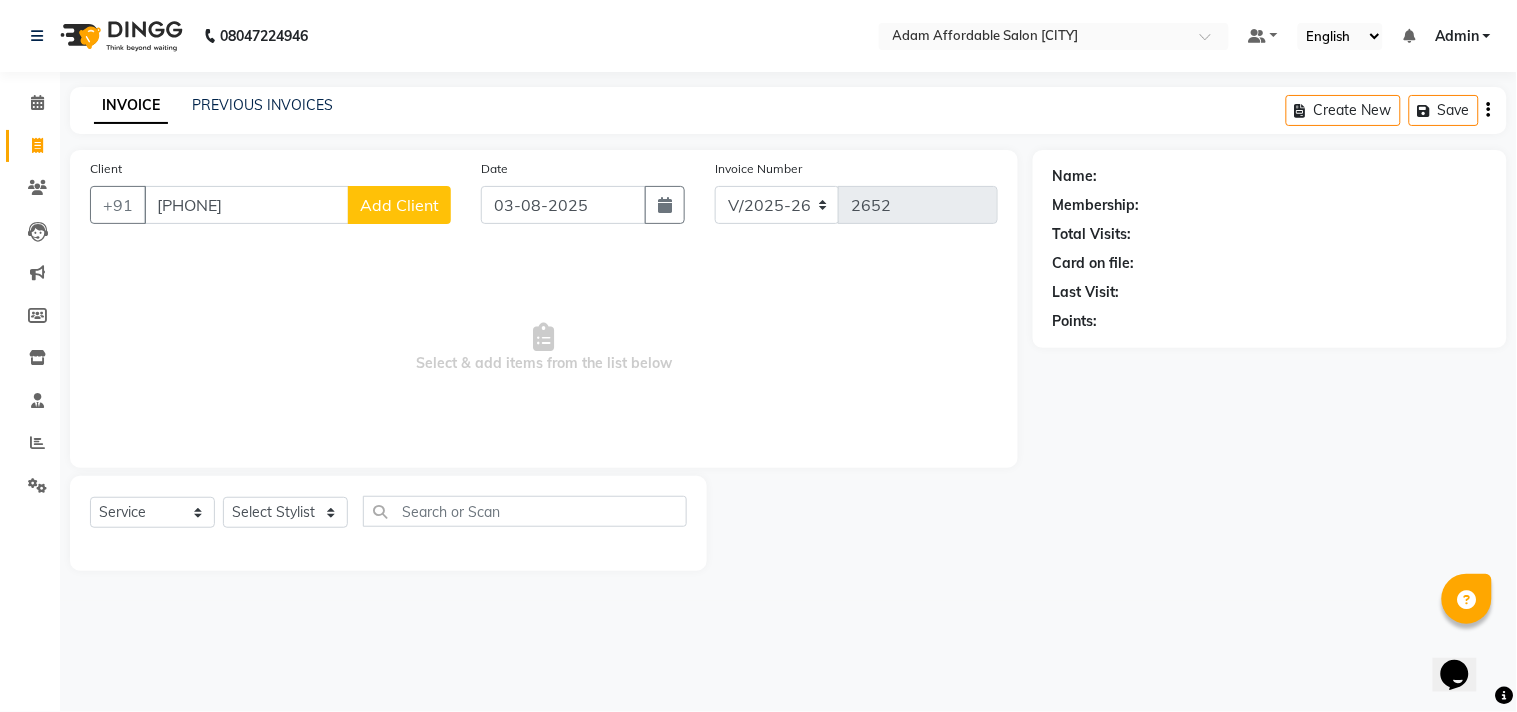 type on "[PHONE]" 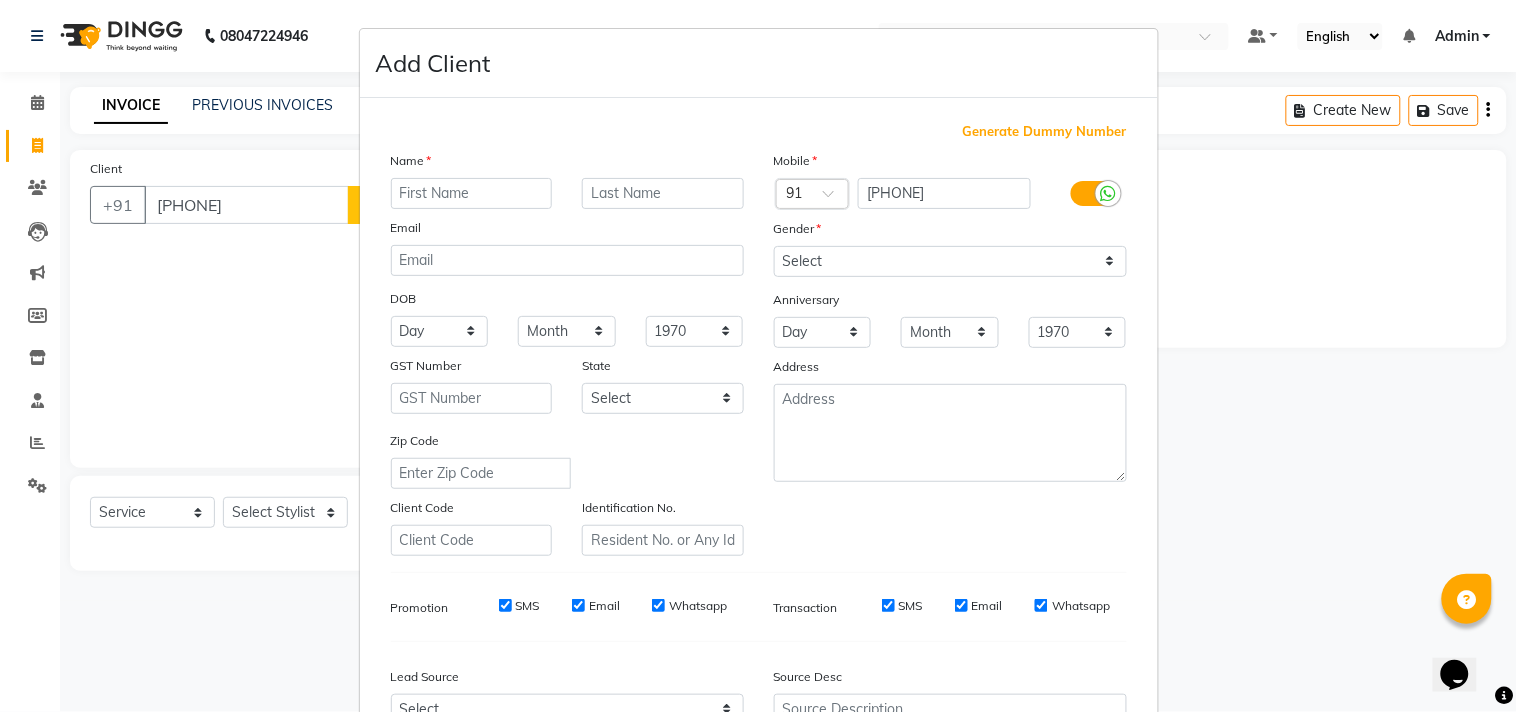 click on "Name Email DOB Day 01 02 03 04 05 06 07 08 09 10 11 12 13 14 15 16 17 18 19 20 21 22 23 24 25 26 27 28 29 30 31 Month January February March April May June July August September October November December 1940 1941 1942 1943 1944 1945 1946 1947 1948 1949 1950 1951 1952 1953 1954 1955 1956 1957 1958 1959 1960 1961 1962 1963 1964 1965 1966 1967 1968 1969 1970 1971 1972 1973 1974 1975 1976 1977 1978 1979 1980 1981 1982 1983 1984 1985 1986 1987 1988 1989 1990 1991 1992 1993 1994 1995 1996 1997 1998 1999 2000 2001 2002 2003 2004 2005 2006 2007 2008 2009 2010 2011 2012 2013 2014 2015 2016 2017 2018 2019 2020 2021 2022 2023 2024 GST Number State Select Andaman and Nicobar Islands Andhra Pradesh Arunachal Pradesh Assam Bihar Chandigarh Chhattisgarh Dadra and Nagar Haveli Daman and Diu Delhi Goa Gujarat Haryana Himachal Pradesh Jammu and Kashmir Jharkhand Karnataka Kerala Lakshadweep Madhya Pradesh Maharashtra Manipur Meghalaya Mizoram Nagaland Odisha Pondicherry Punjab Rajasthan Sikkim Tamil Nadu Telangana Tripura" at bounding box center (567, 353) 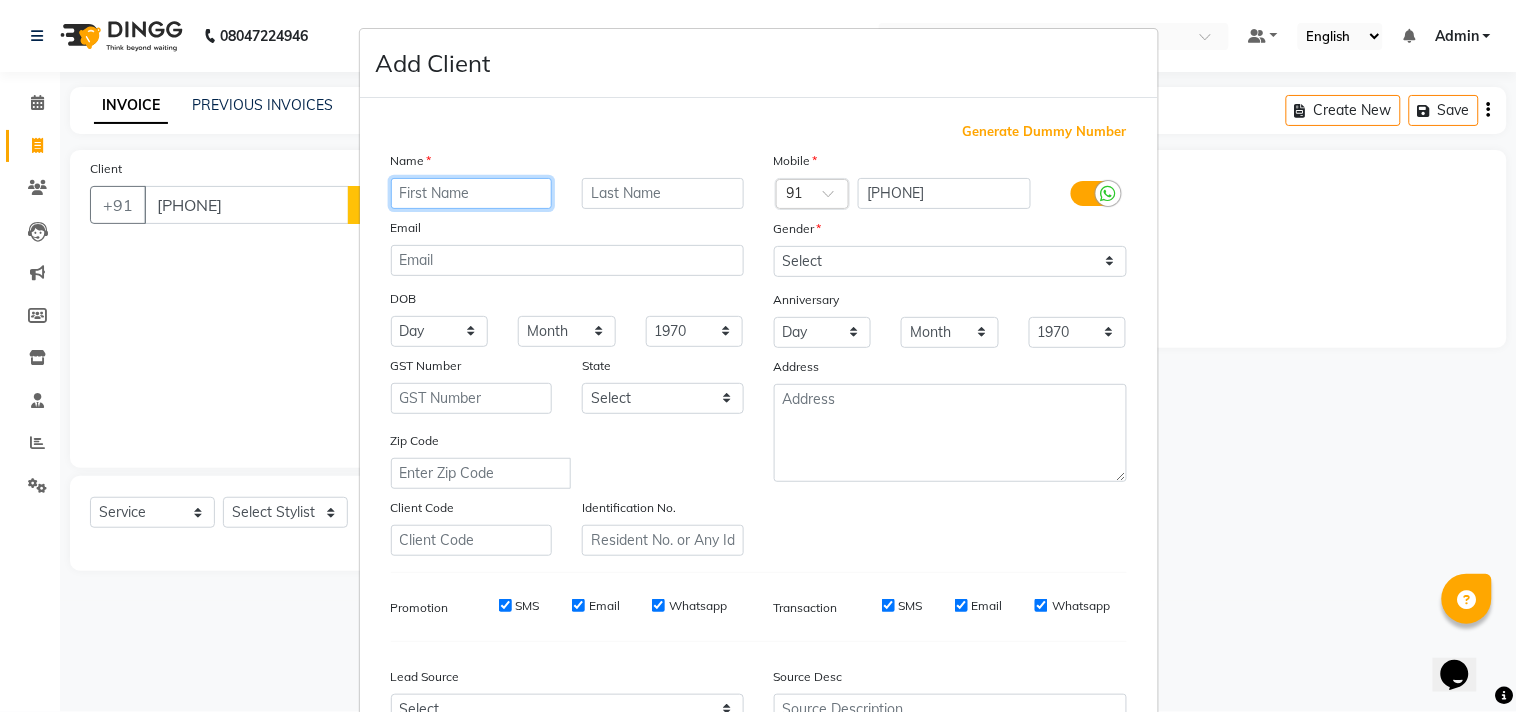 click at bounding box center (472, 193) 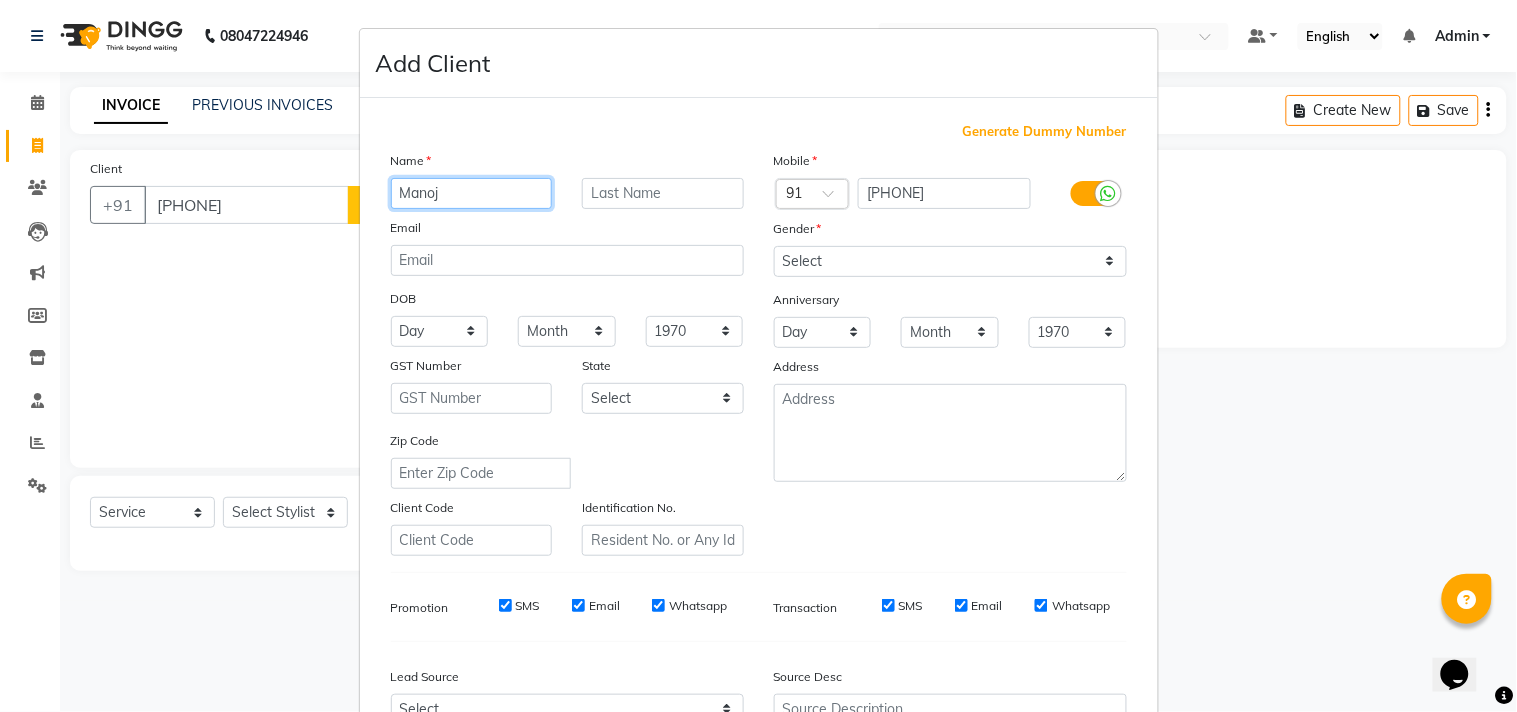 type on "Manoj" 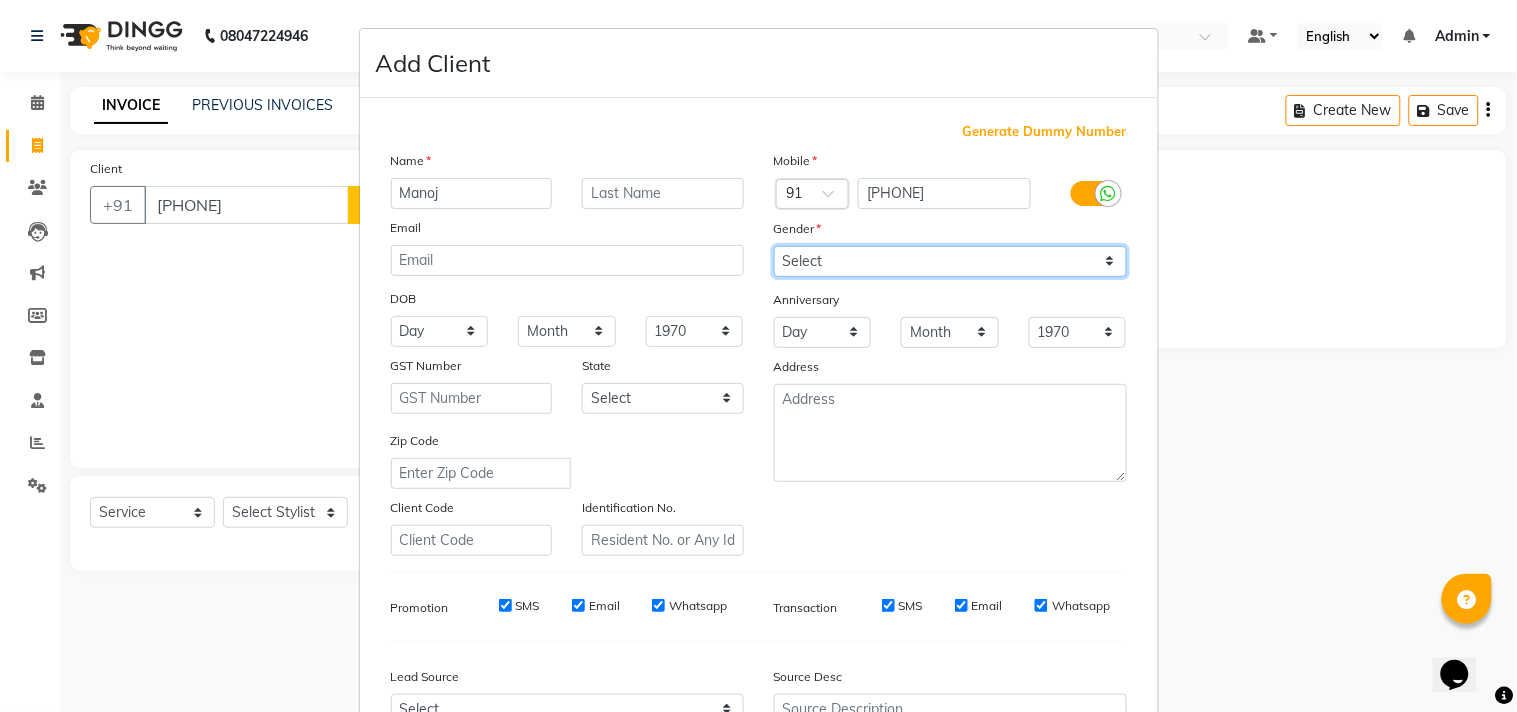 click on "Select Male Female Other Prefer Not To Say" at bounding box center [950, 261] 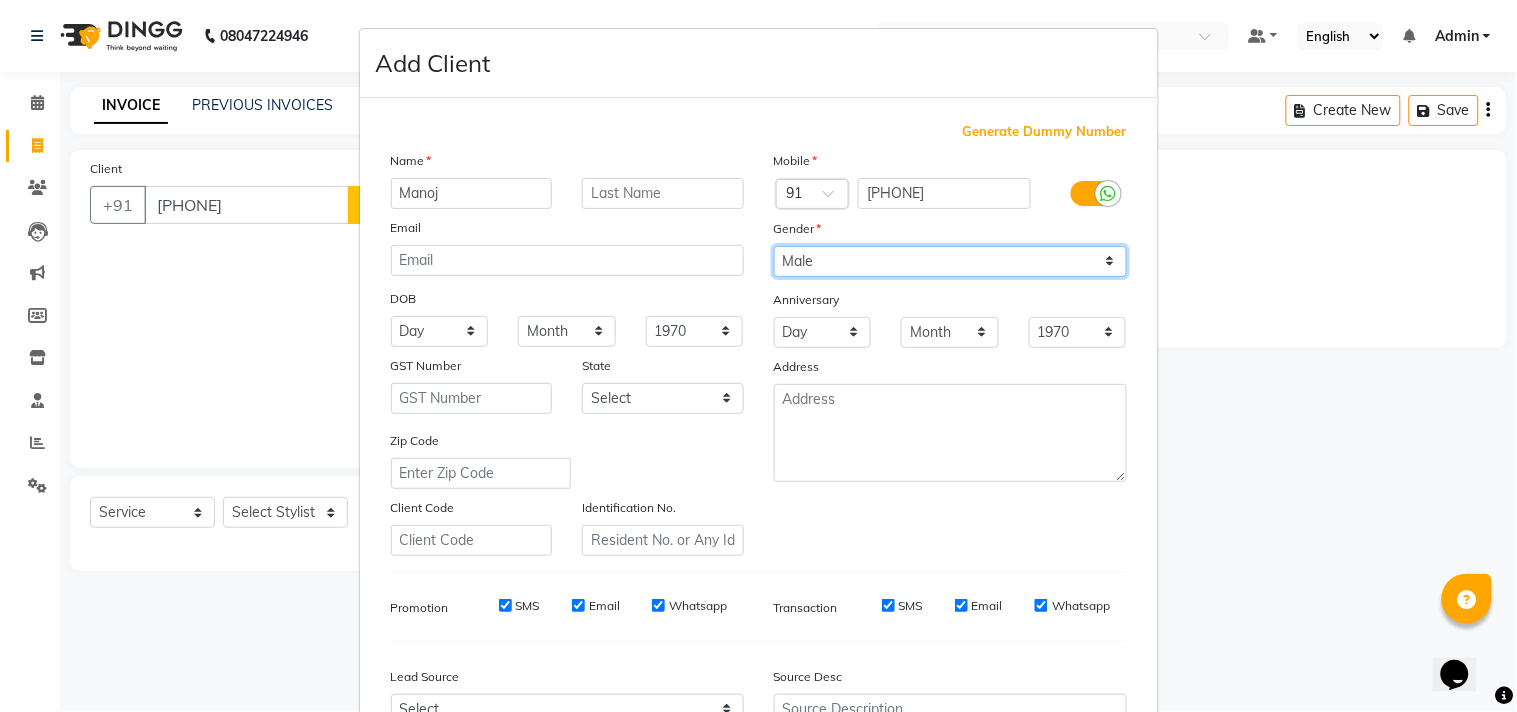 click on "Select Male Female Other Prefer Not To Say" at bounding box center (950, 261) 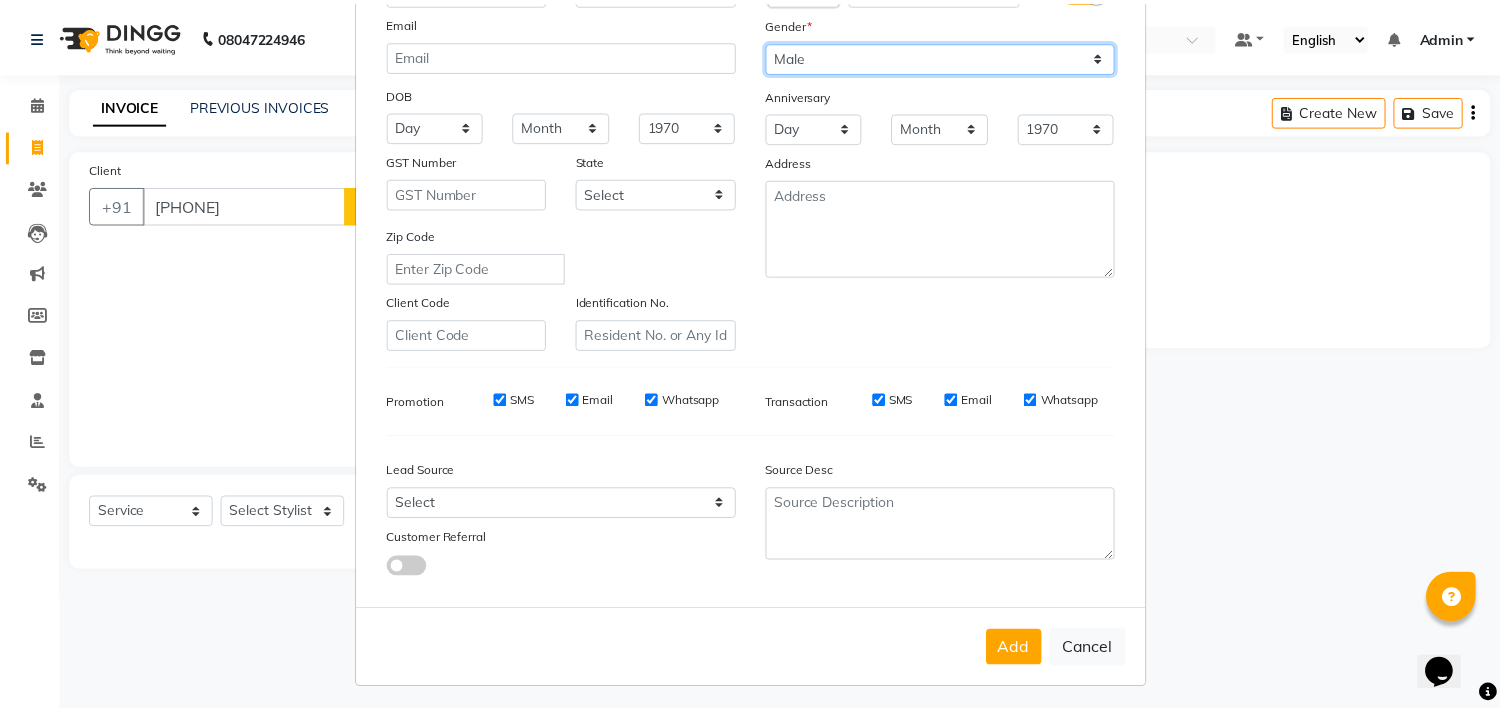 scroll, scrollTop: 212, scrollLeft: 0, axis: vertical 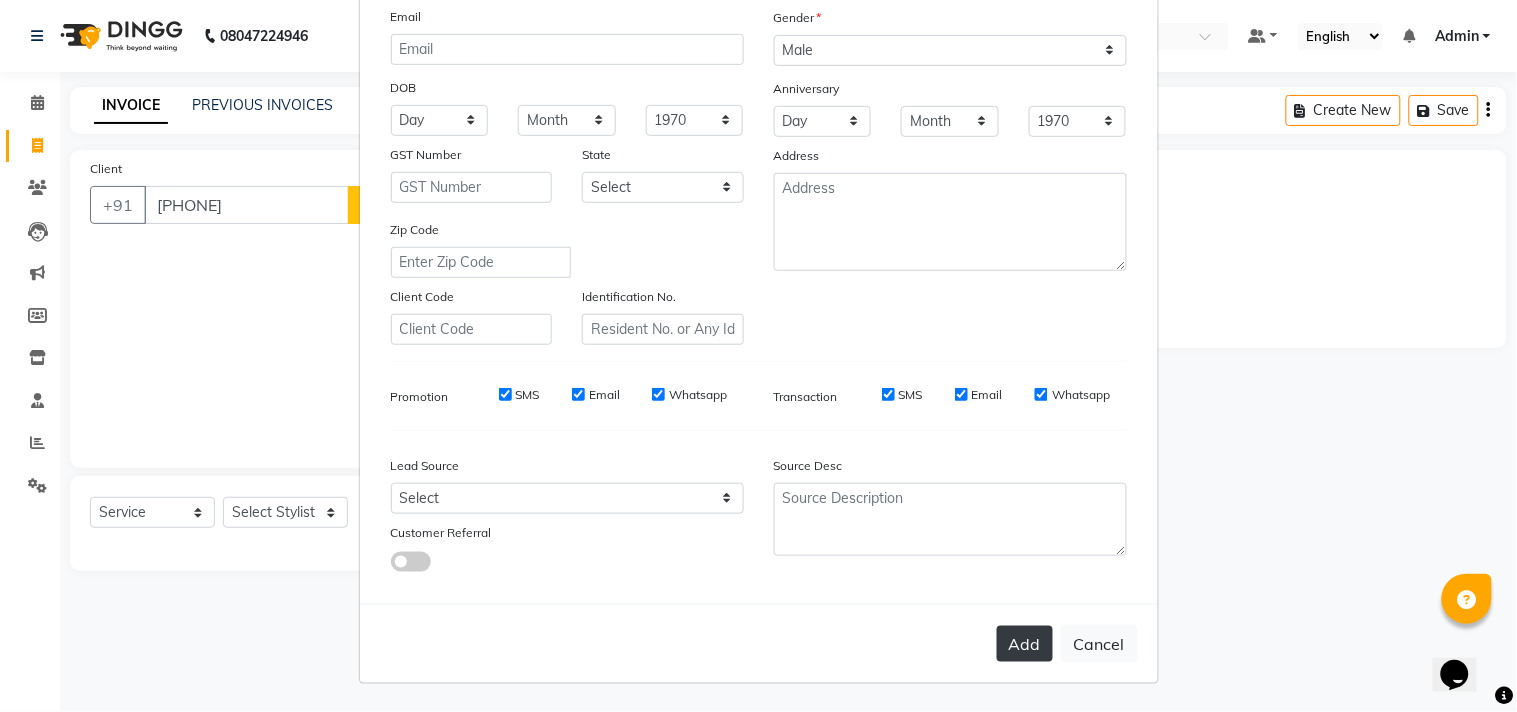 click on "Add" at bounding box center (1025, 644) 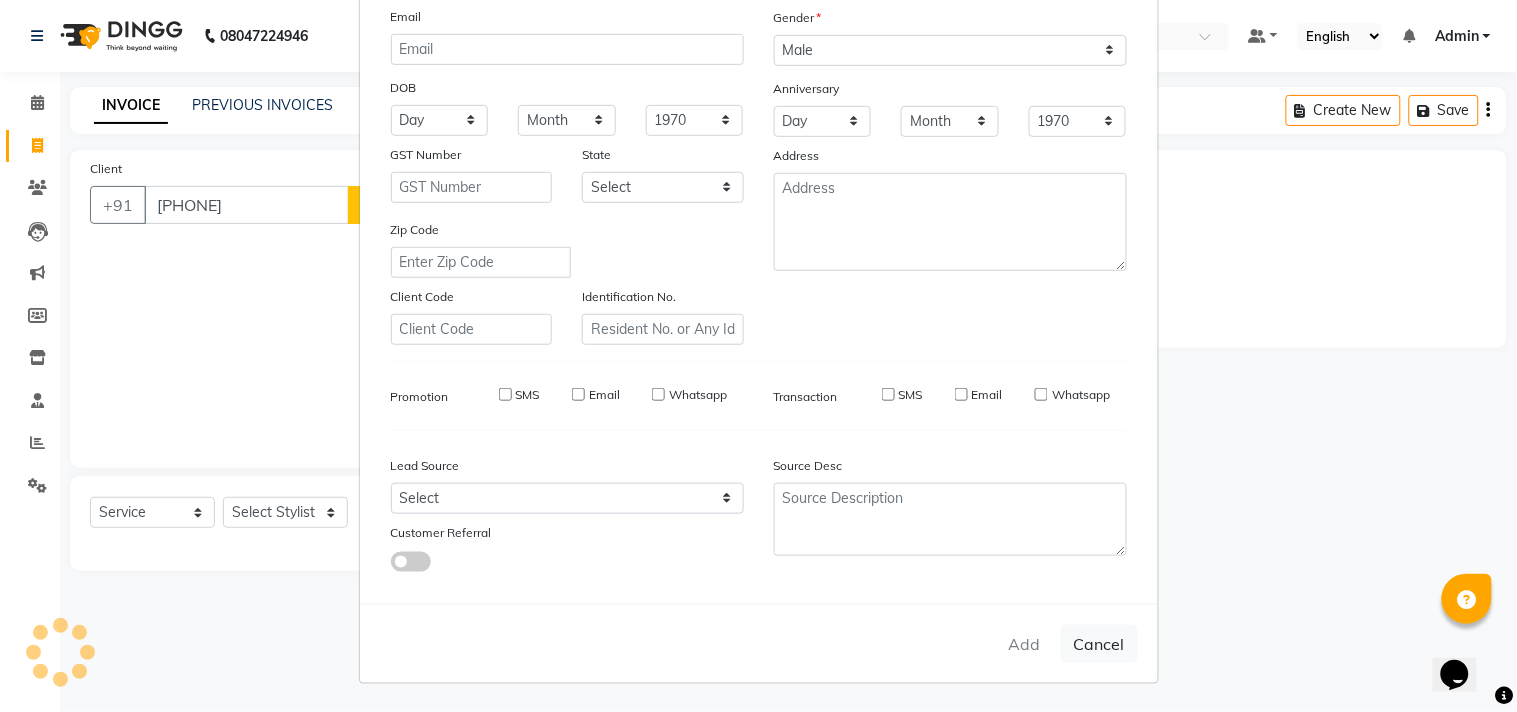 type 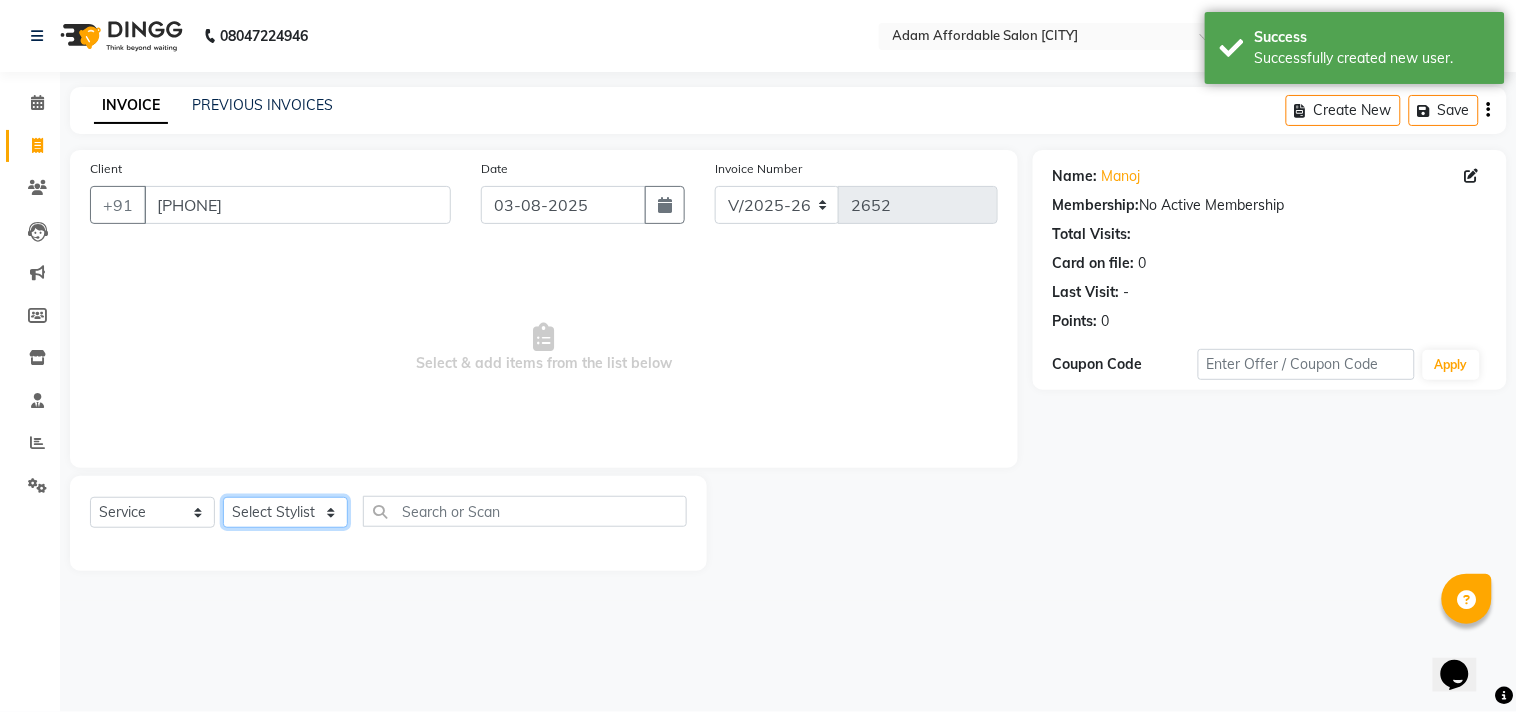 click on "Select Stylist Admin [FIRST] [FIRST] [FIRST] [FIRST] [FIRST] [FIRST] [FIRST] [FIRST] [FIRST]" 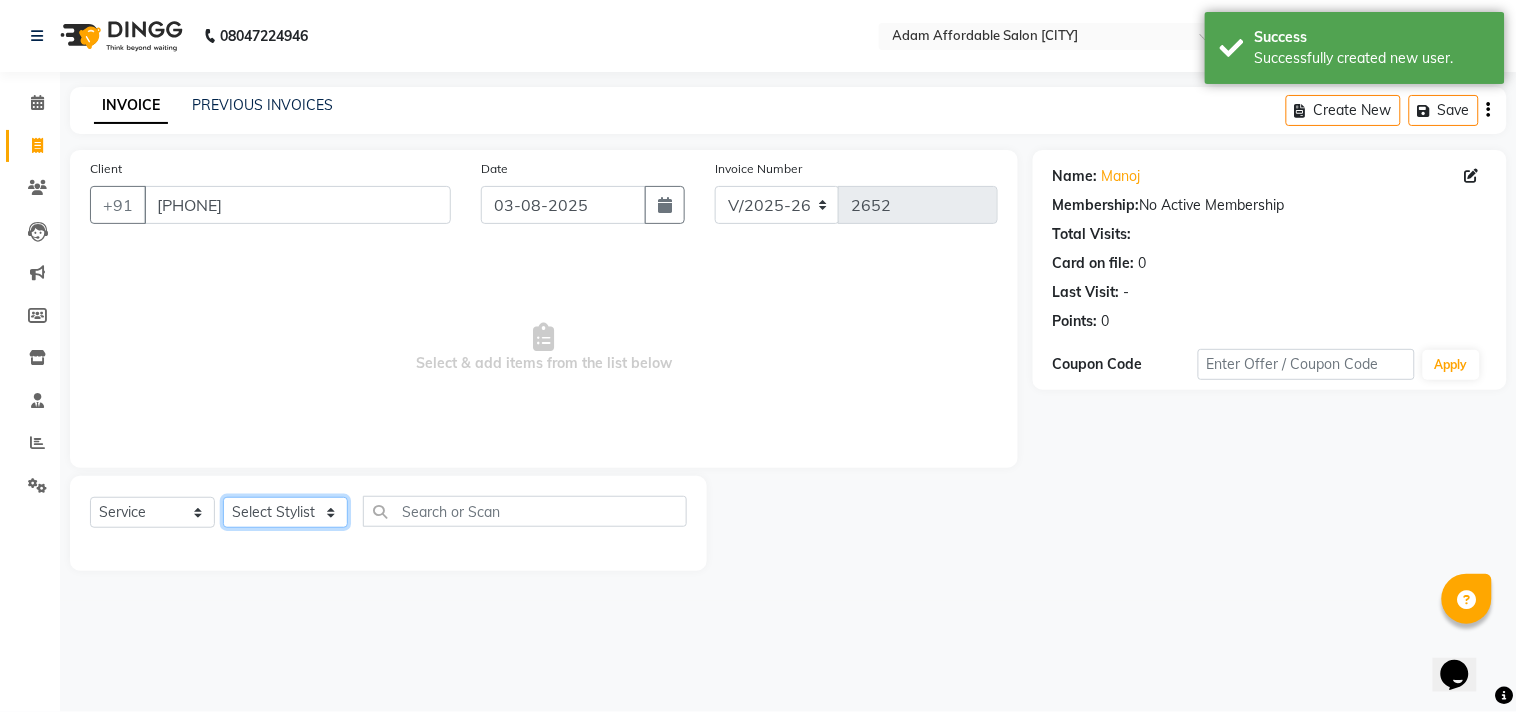 select on "85802" 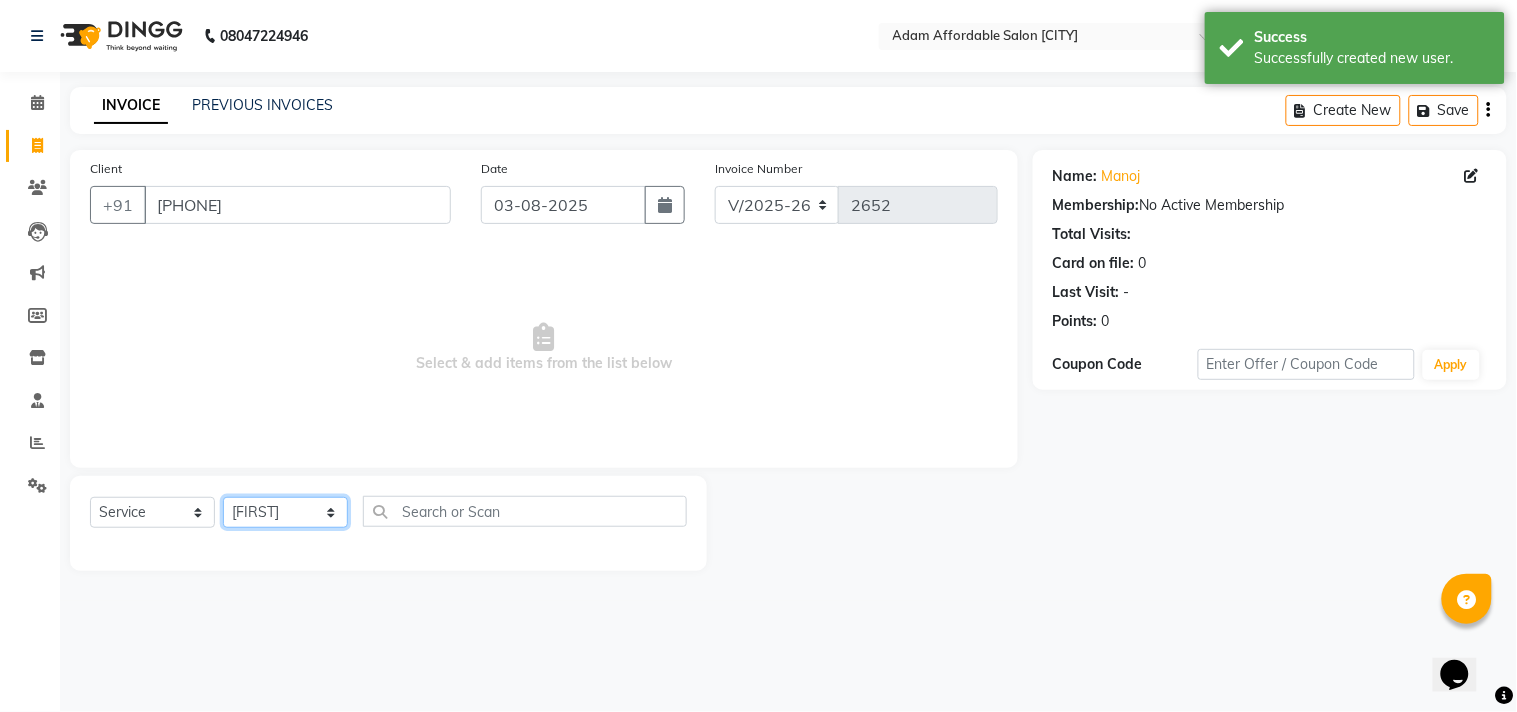 click on "Select Stylist Admin [FIRST] [FIRST] [FIRST] [FIRST] [FIRST] [FIRST] [FIRST] [FIRST] [FIRST]" 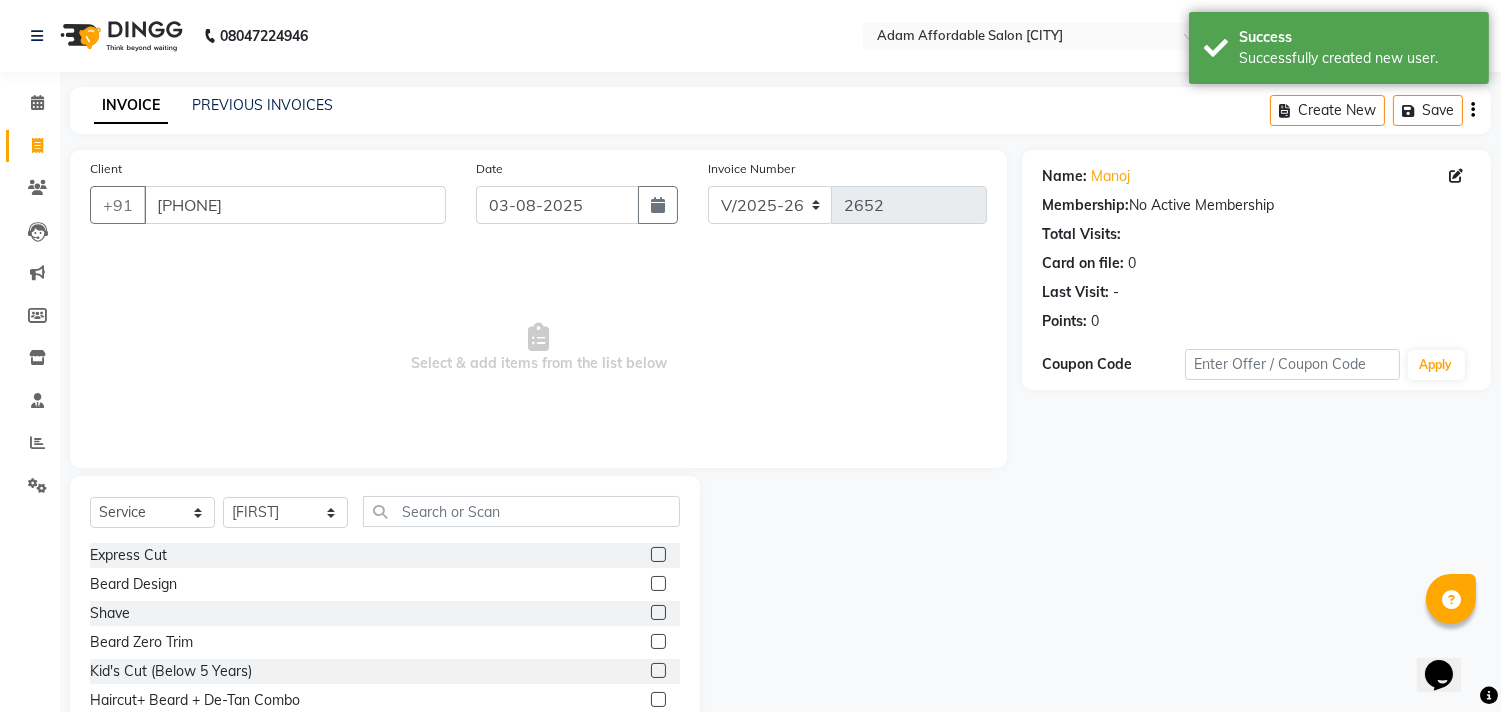 click 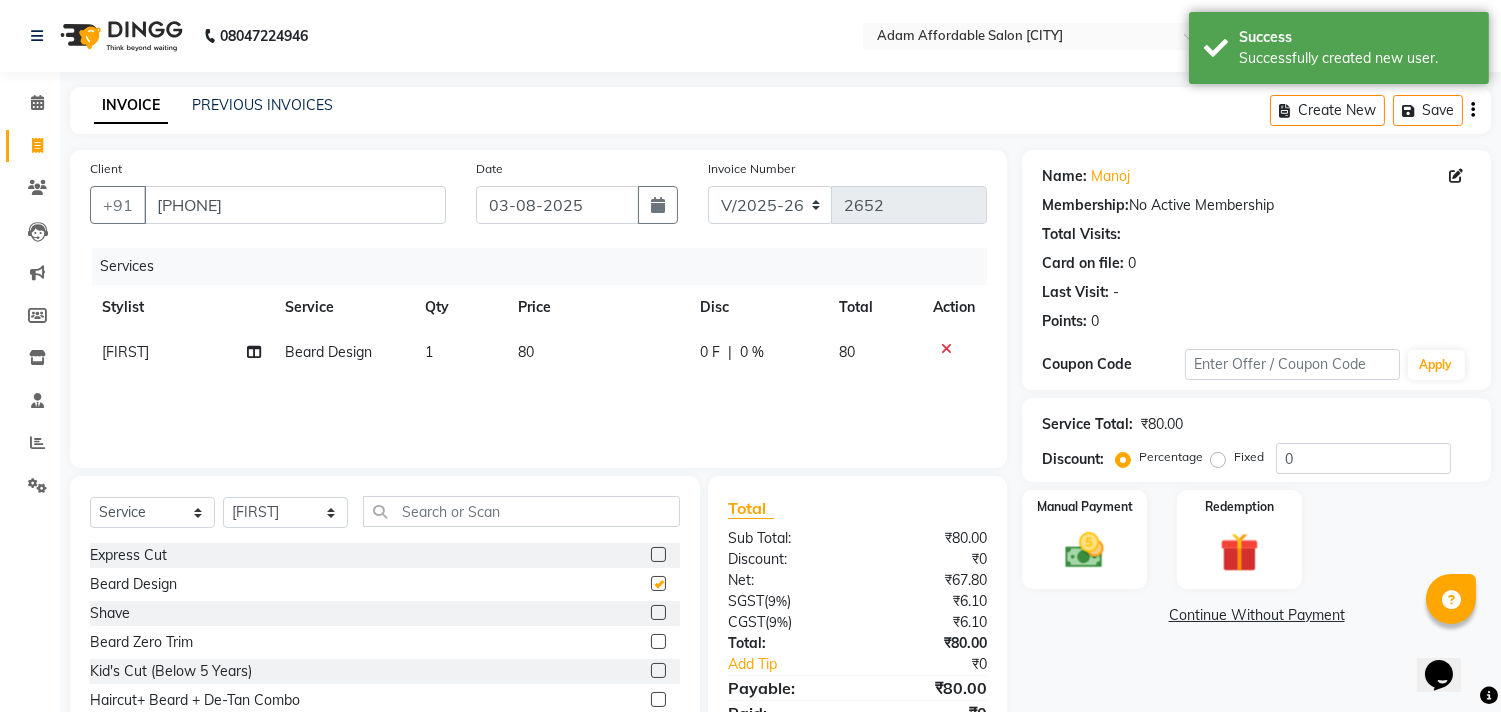 checkbox on "false" 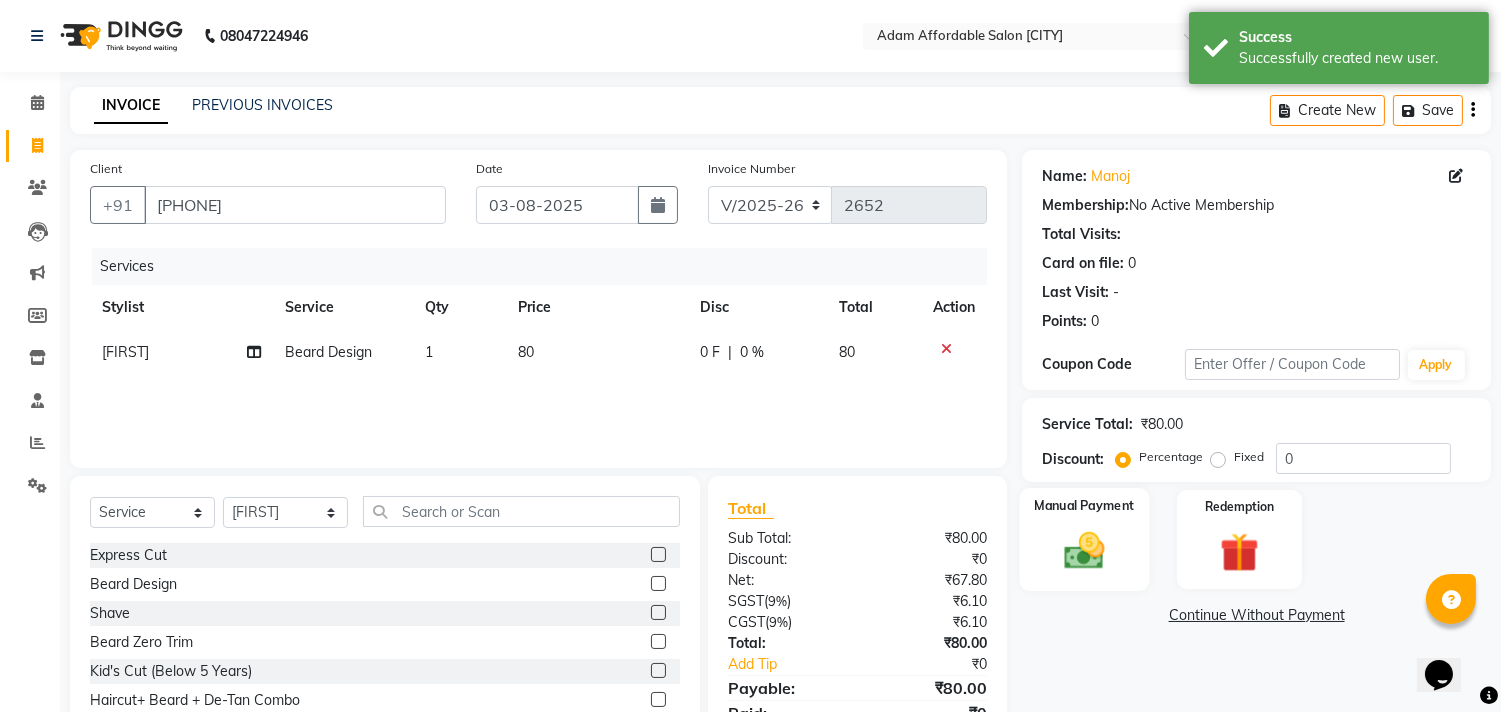 click on "Manual Payment" 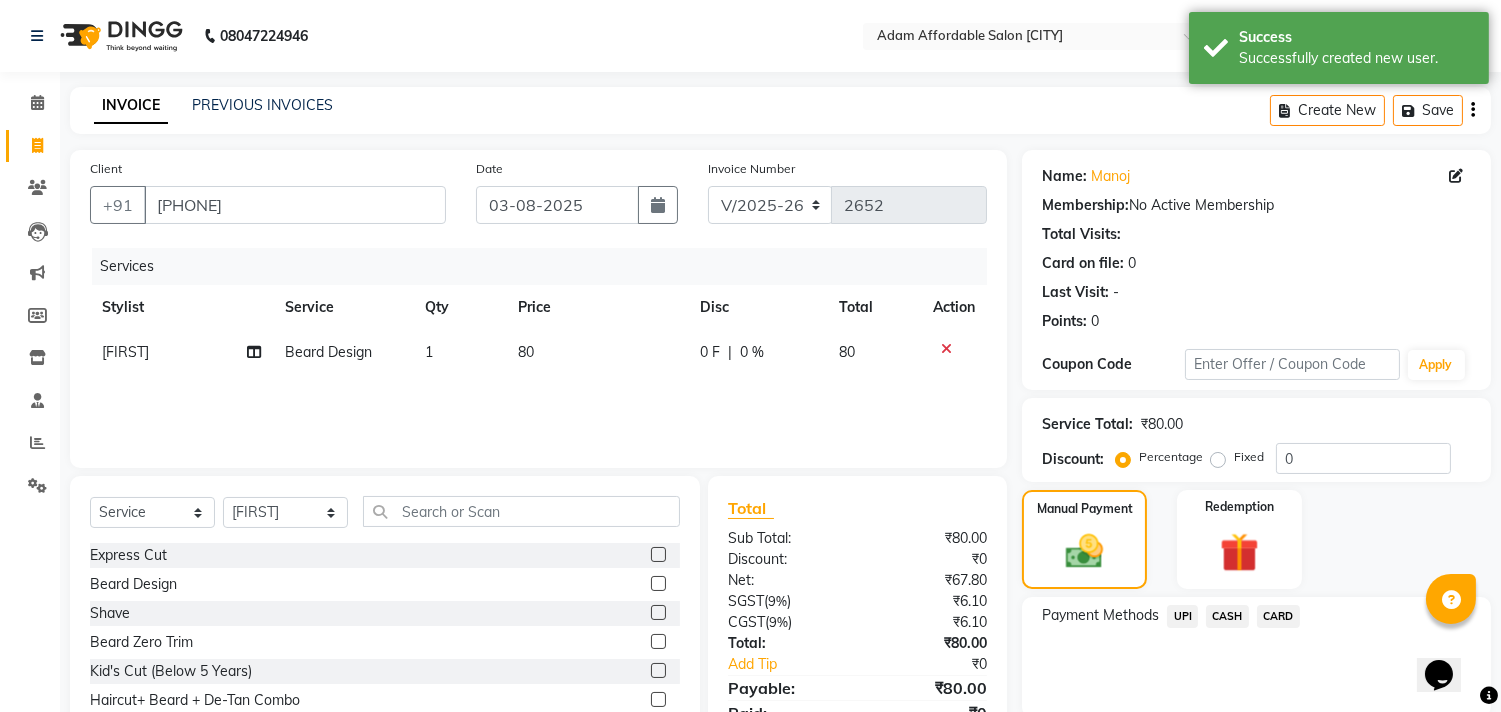 click on "CASH" 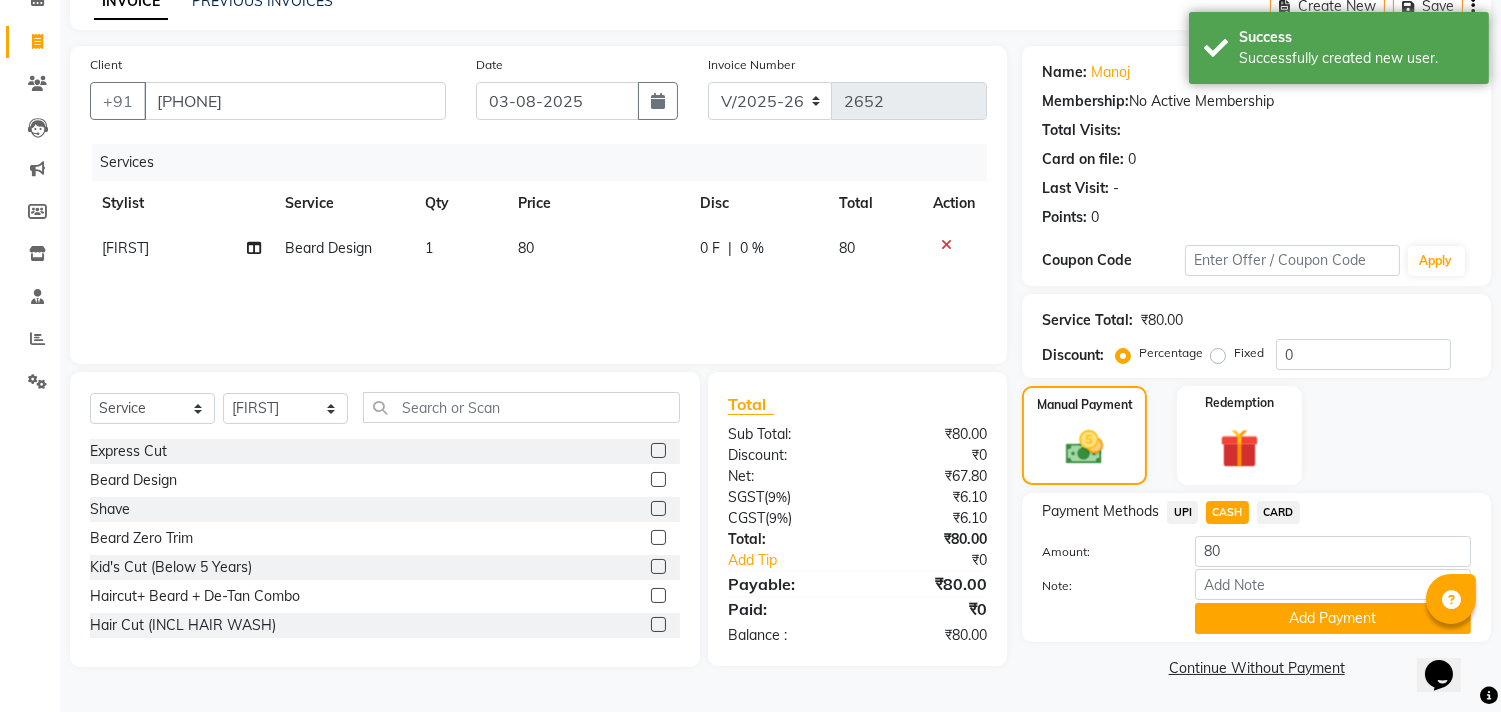 click on "Add Payment" 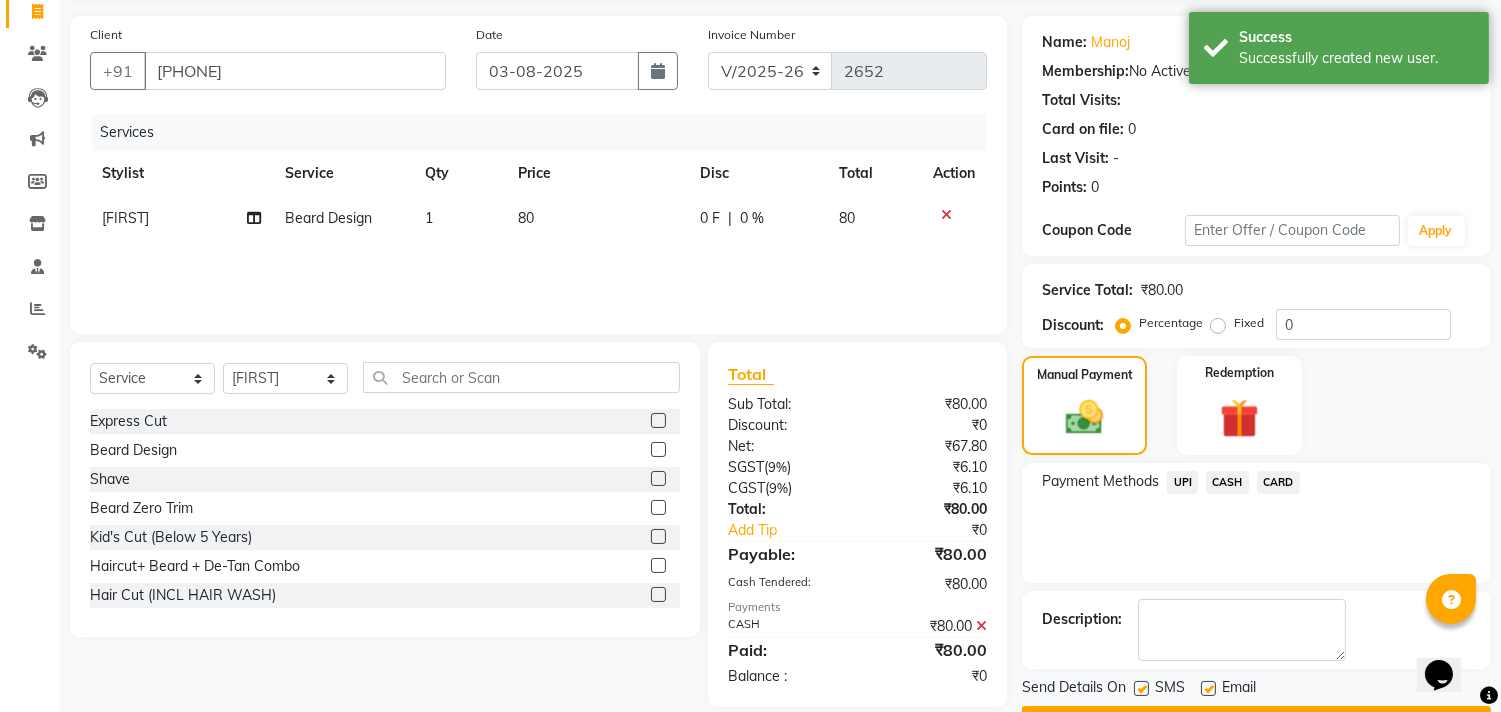 scroll, scrollTop: 187, scrollLeft: 0, axis: vertical 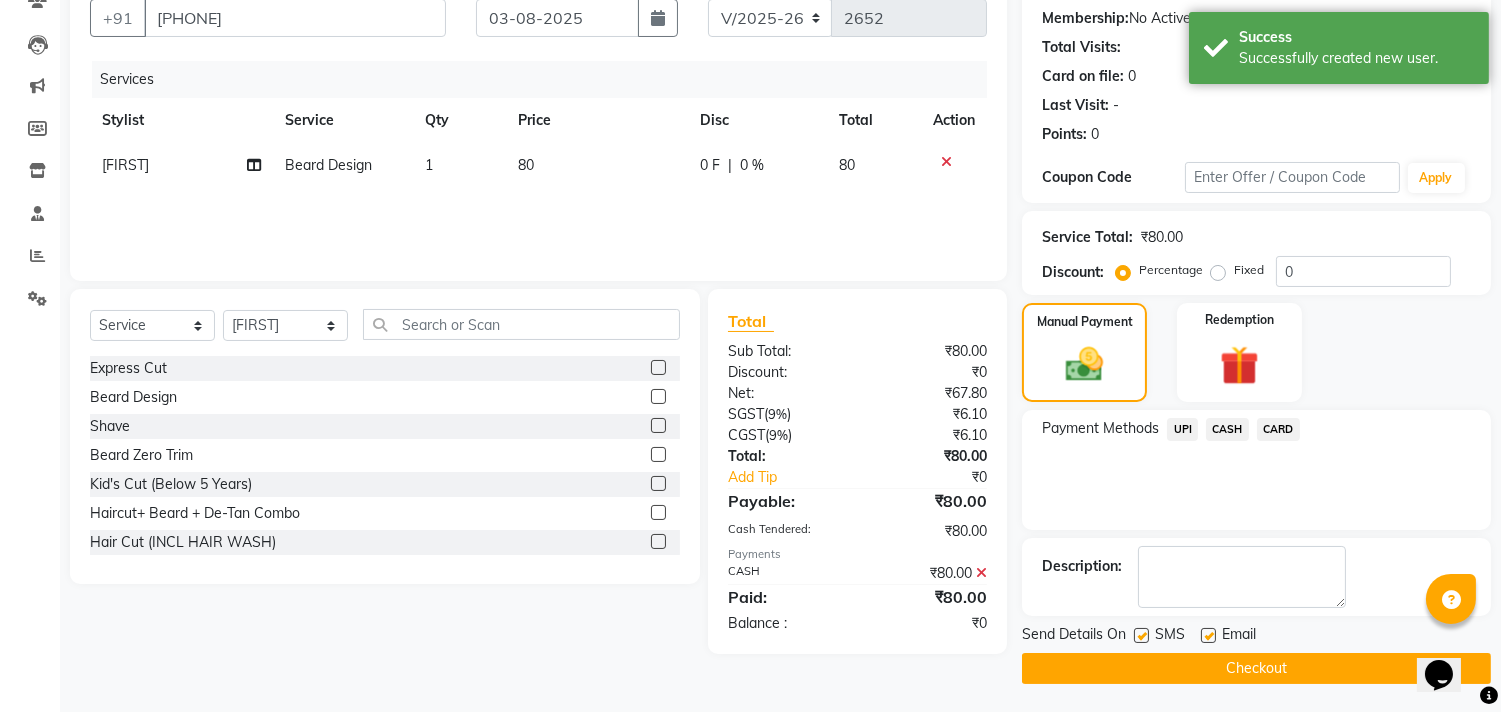 click on "Checkout" 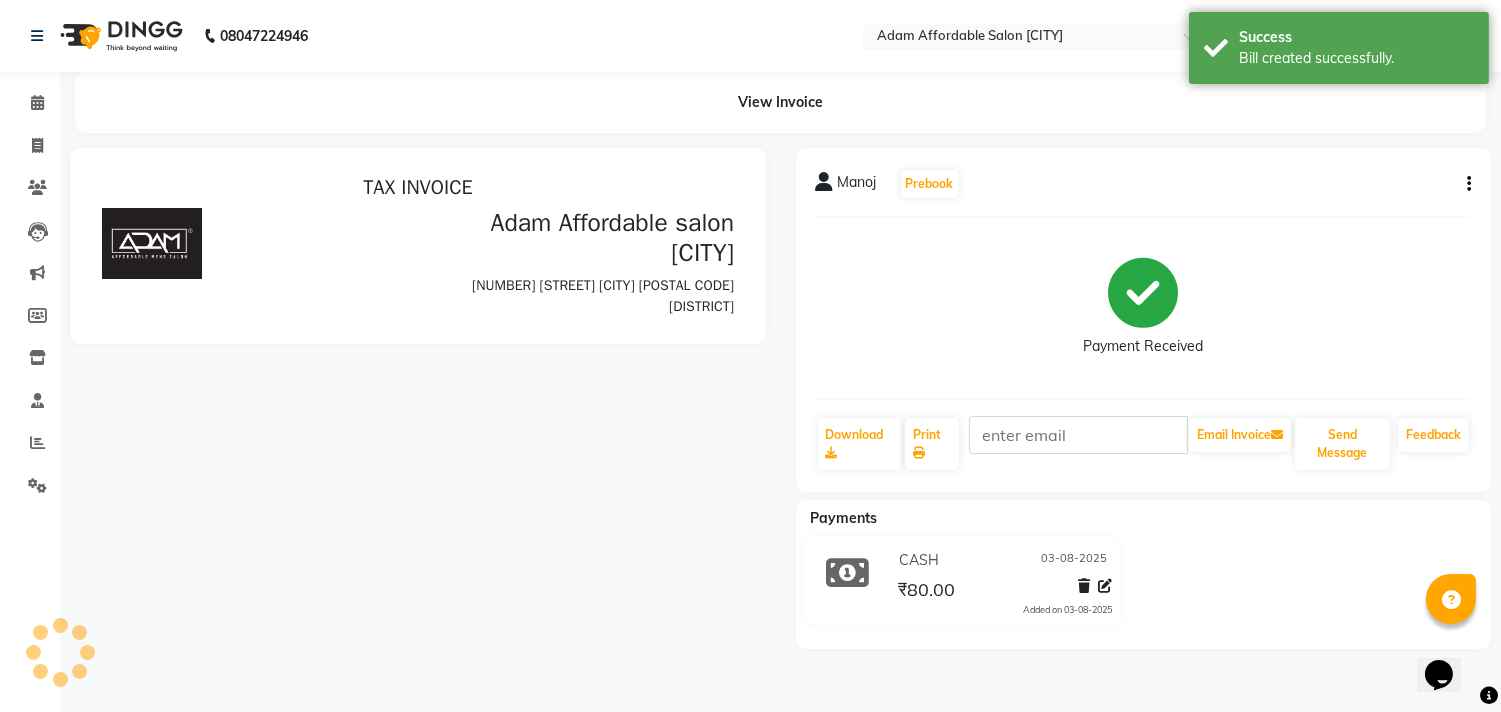 scroll, scrollTop: 0, scrollLeft: 0, axis: both 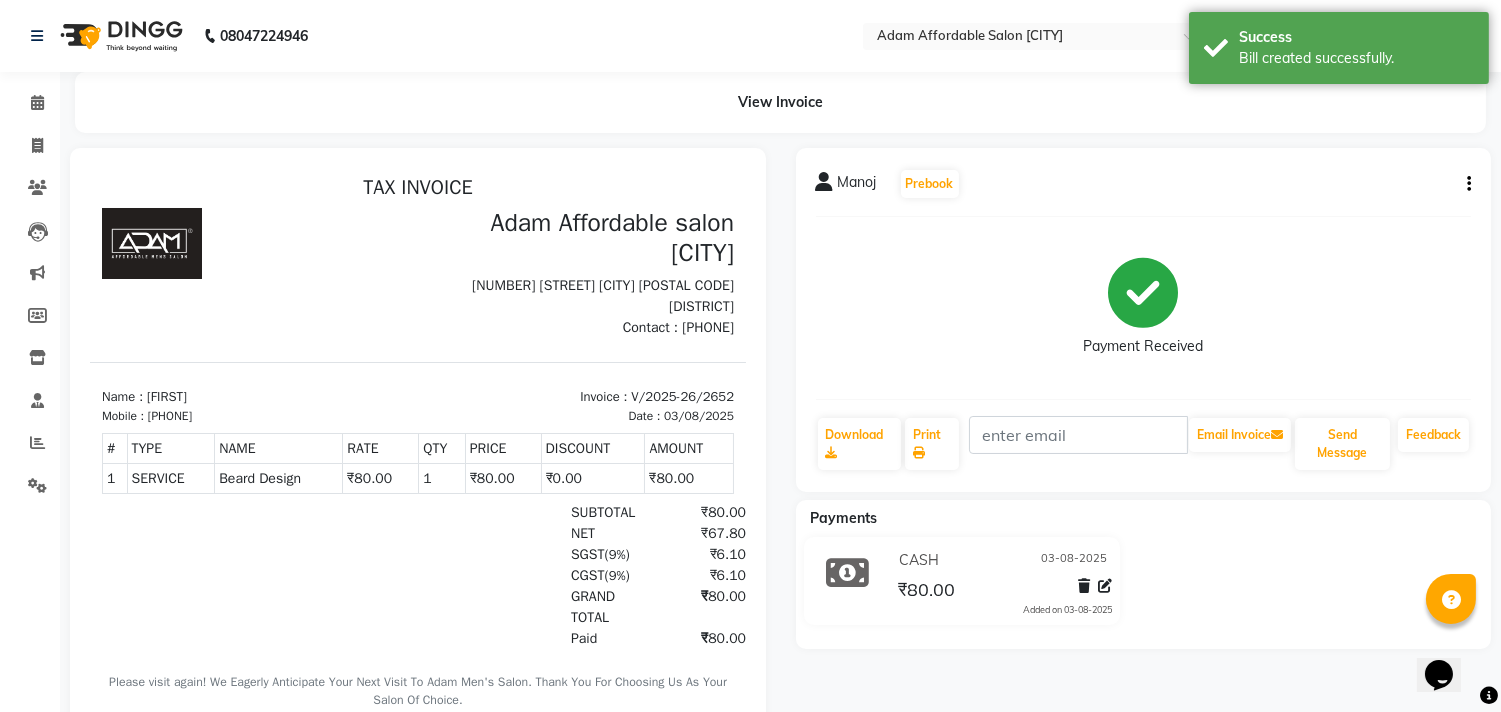 click on "Invoice" 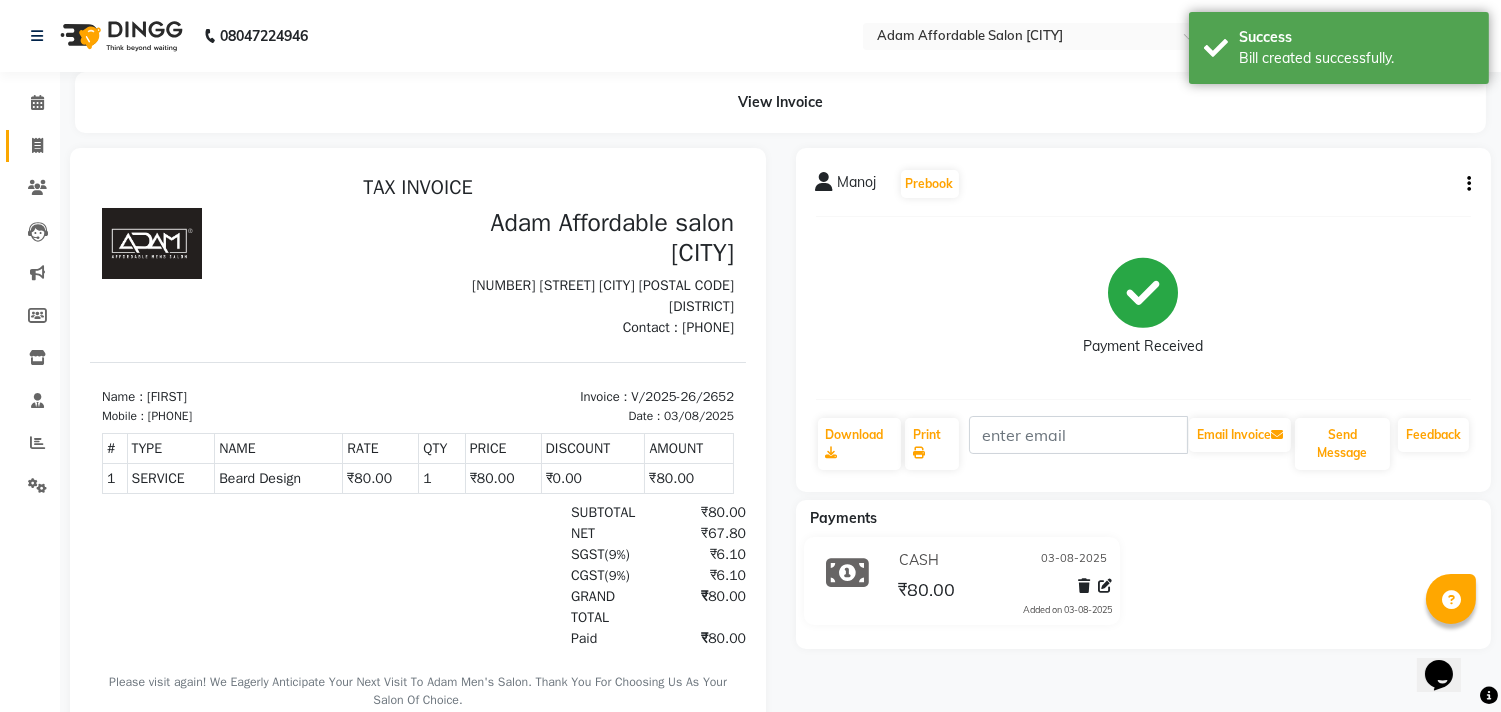 click on "Invoice" 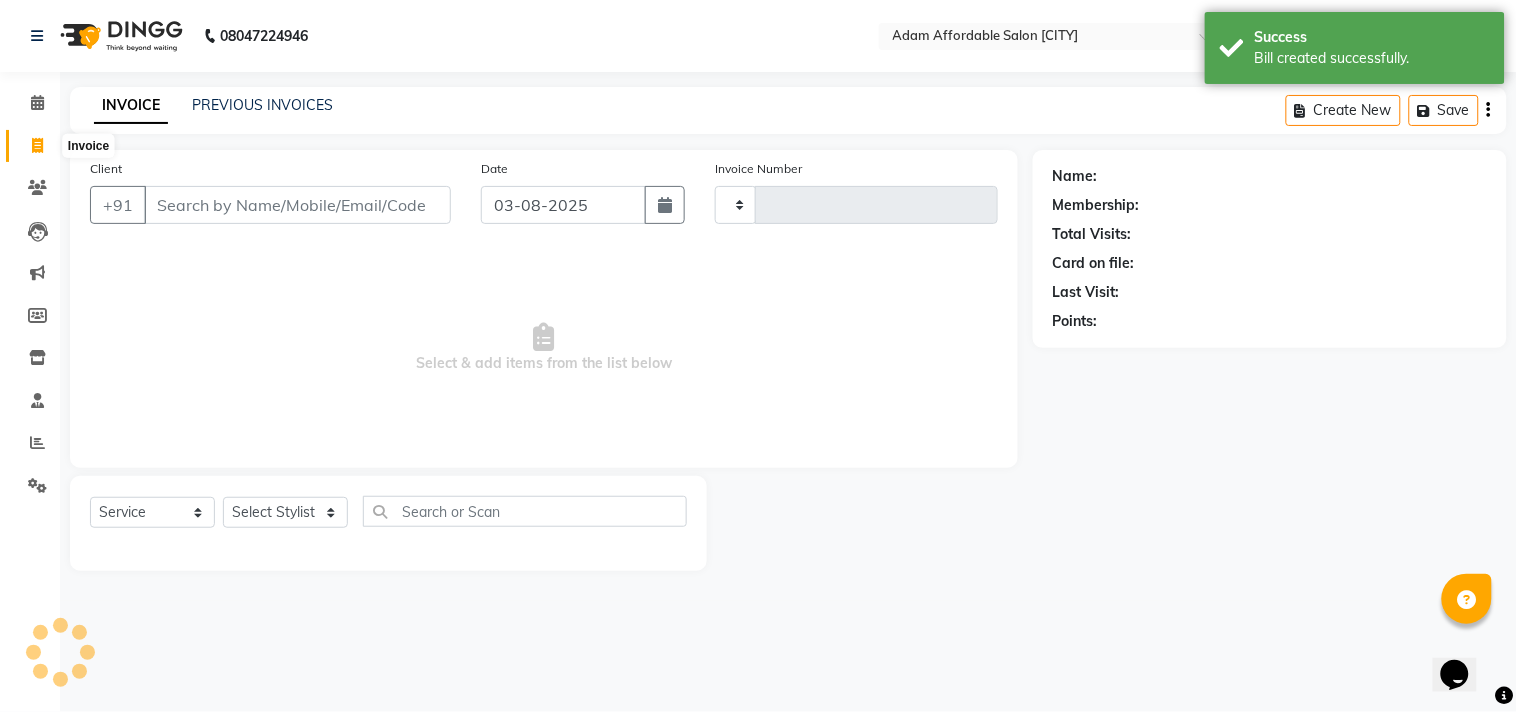 type on "2653" 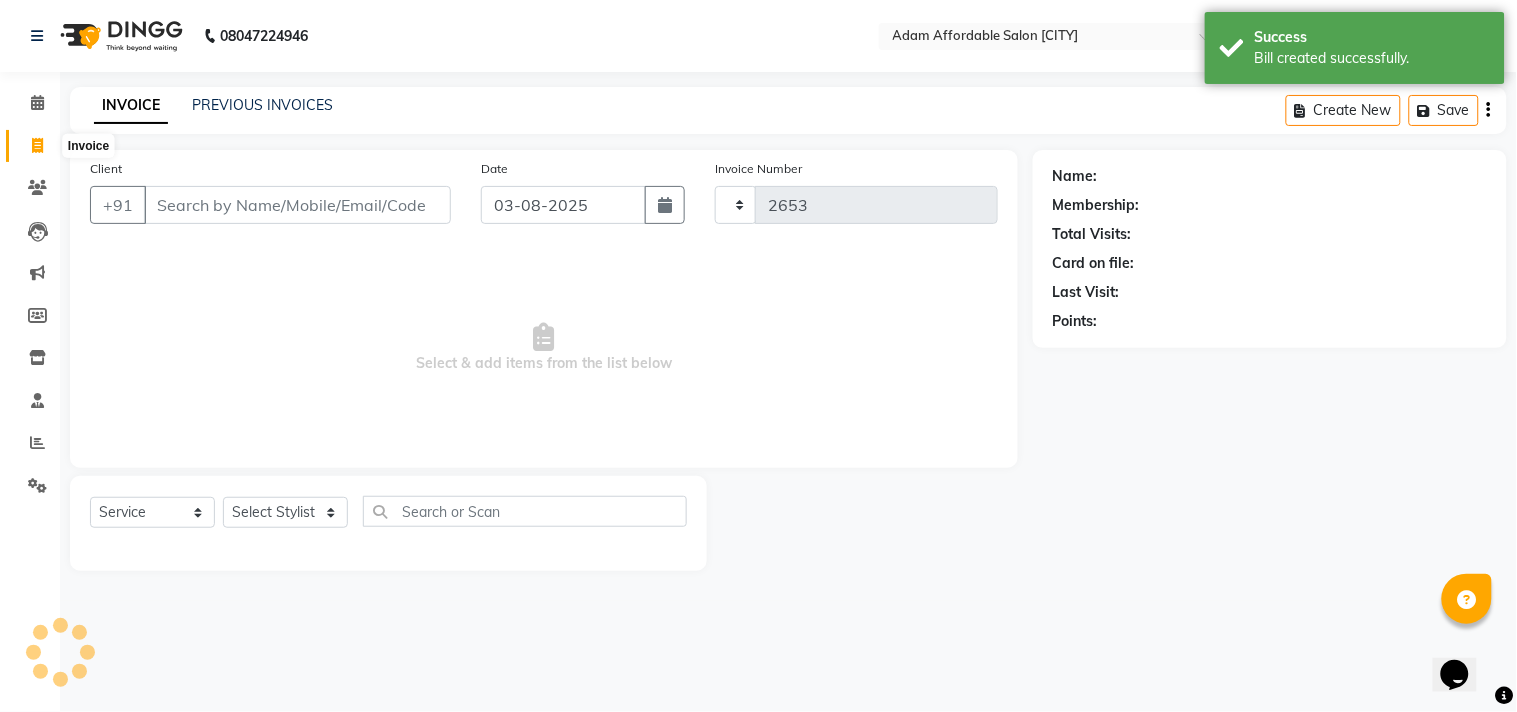 select on "8329" 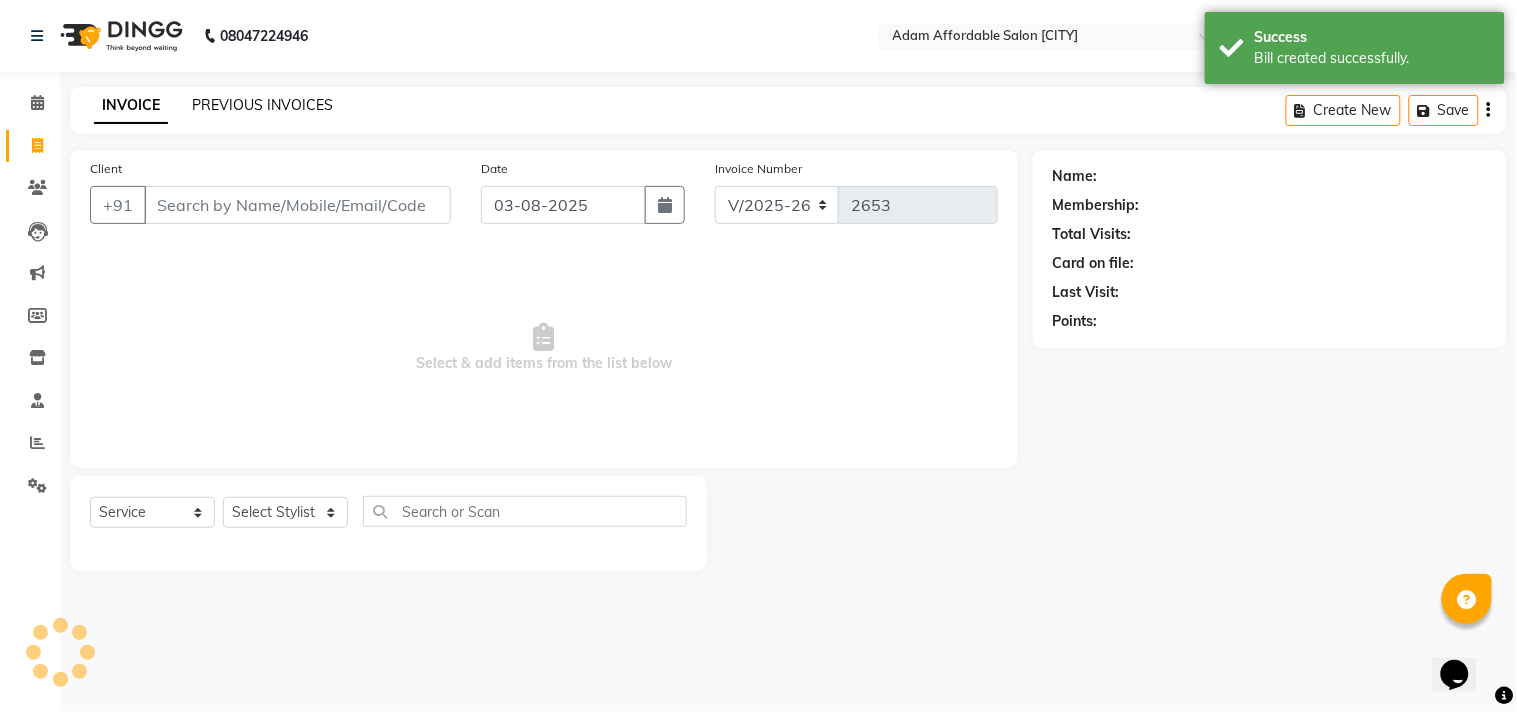 click on "PREVIOUS INVOICES" 